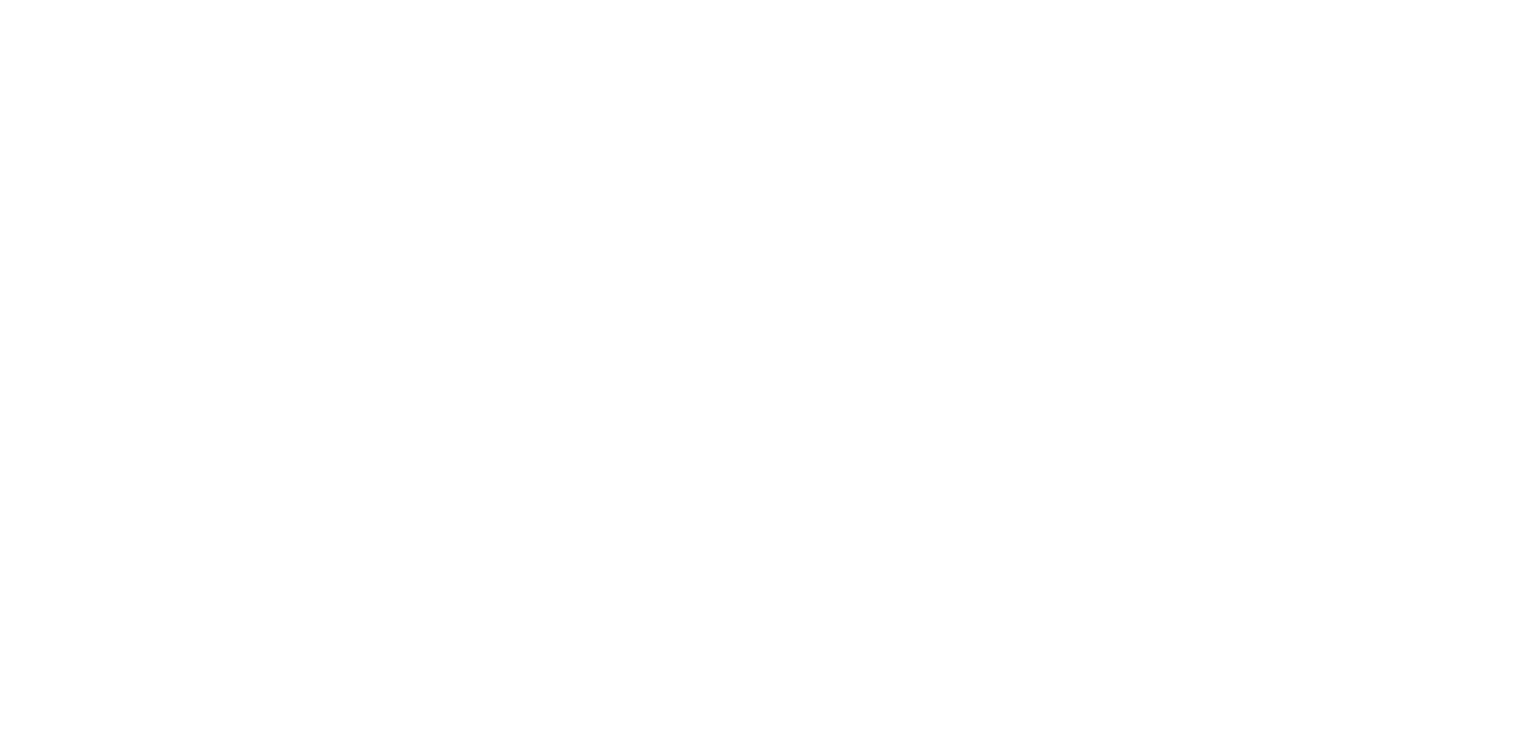 scroll, scrollTop: 0, scrollLeft: 0, axis: both 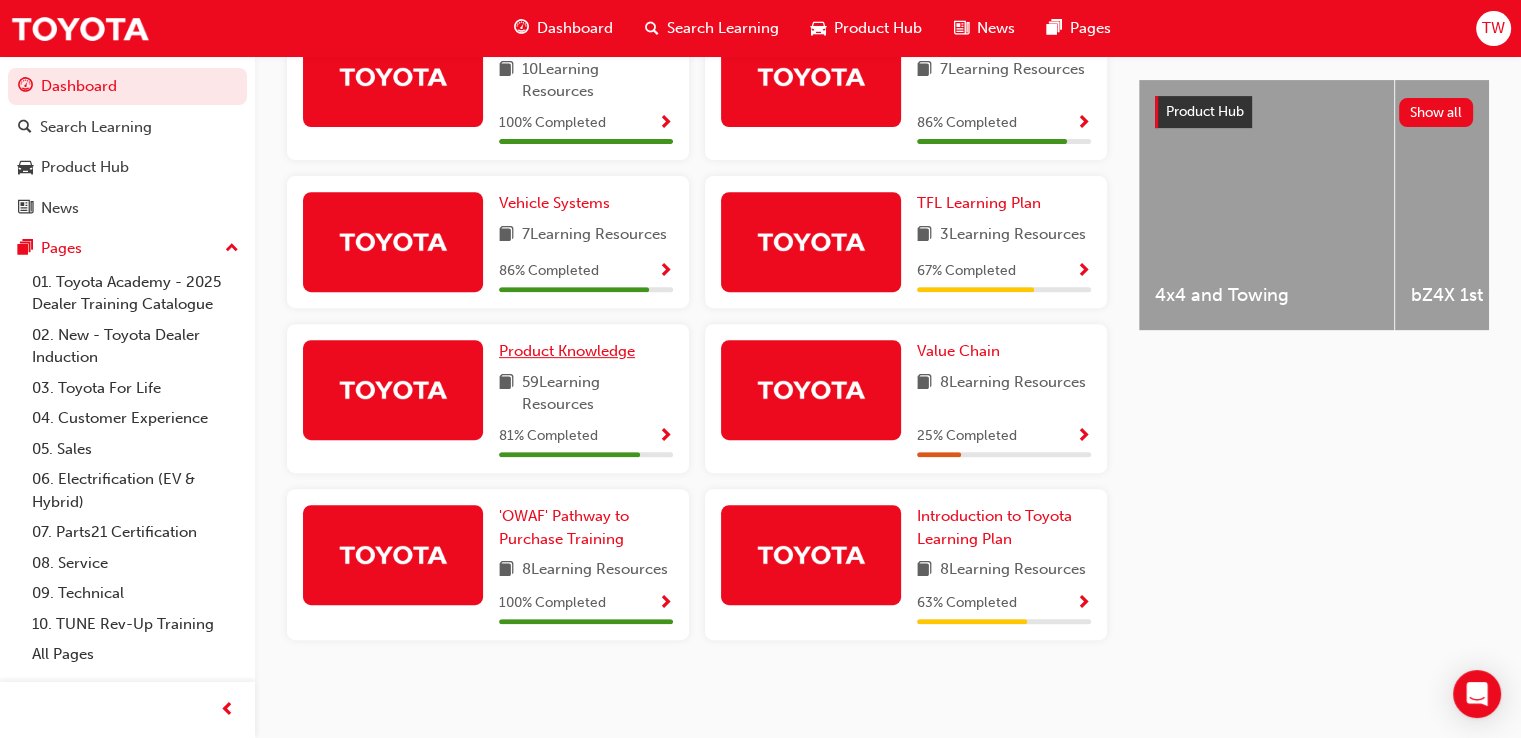 click on "Product Knowledge" at bounding box center (567, 351) 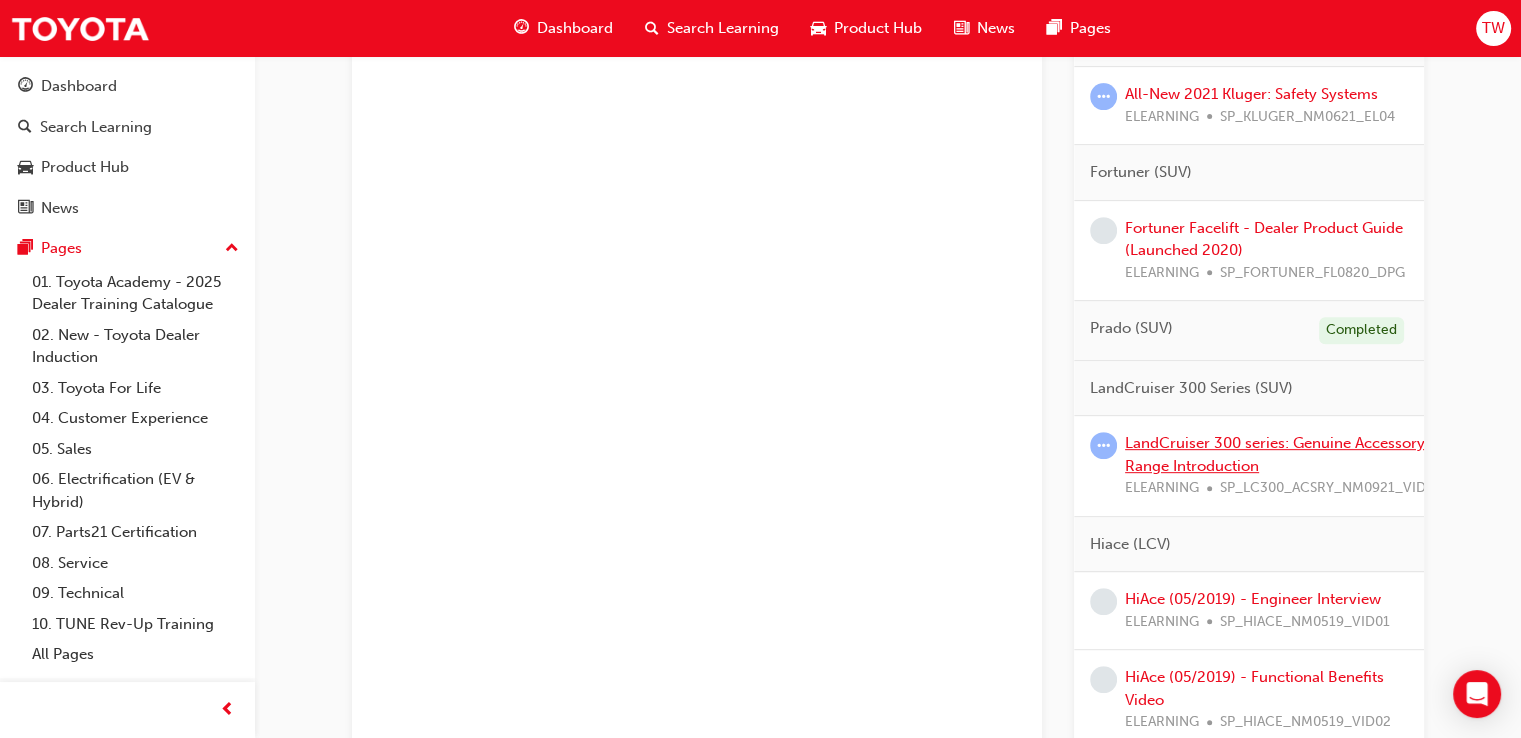 scroll, scrollTop: 800, scrollLeft: 0, axis: vertical 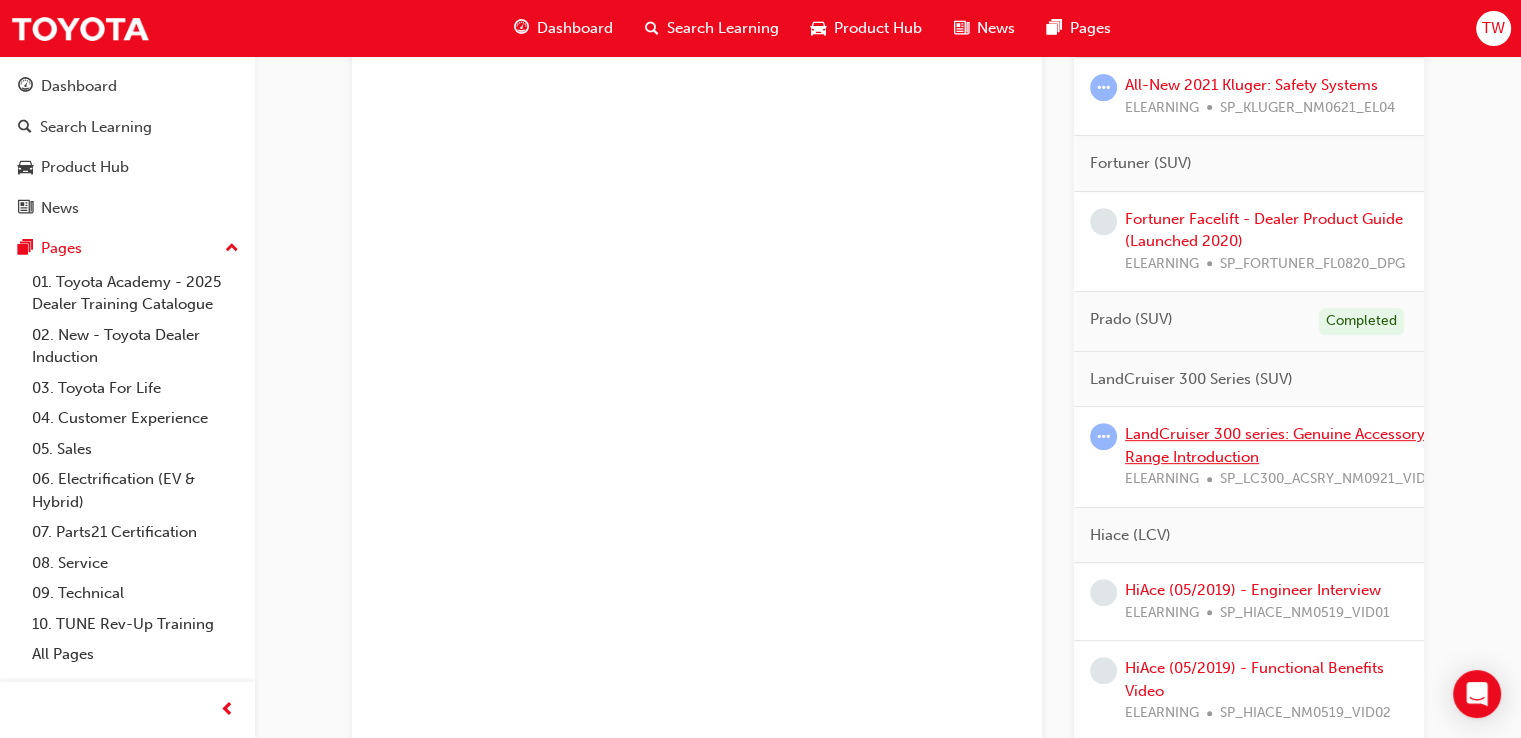 click on "LandCruiser 300 series: Genuine Accessory Range Introduction" at bounding box center (1275, 445) 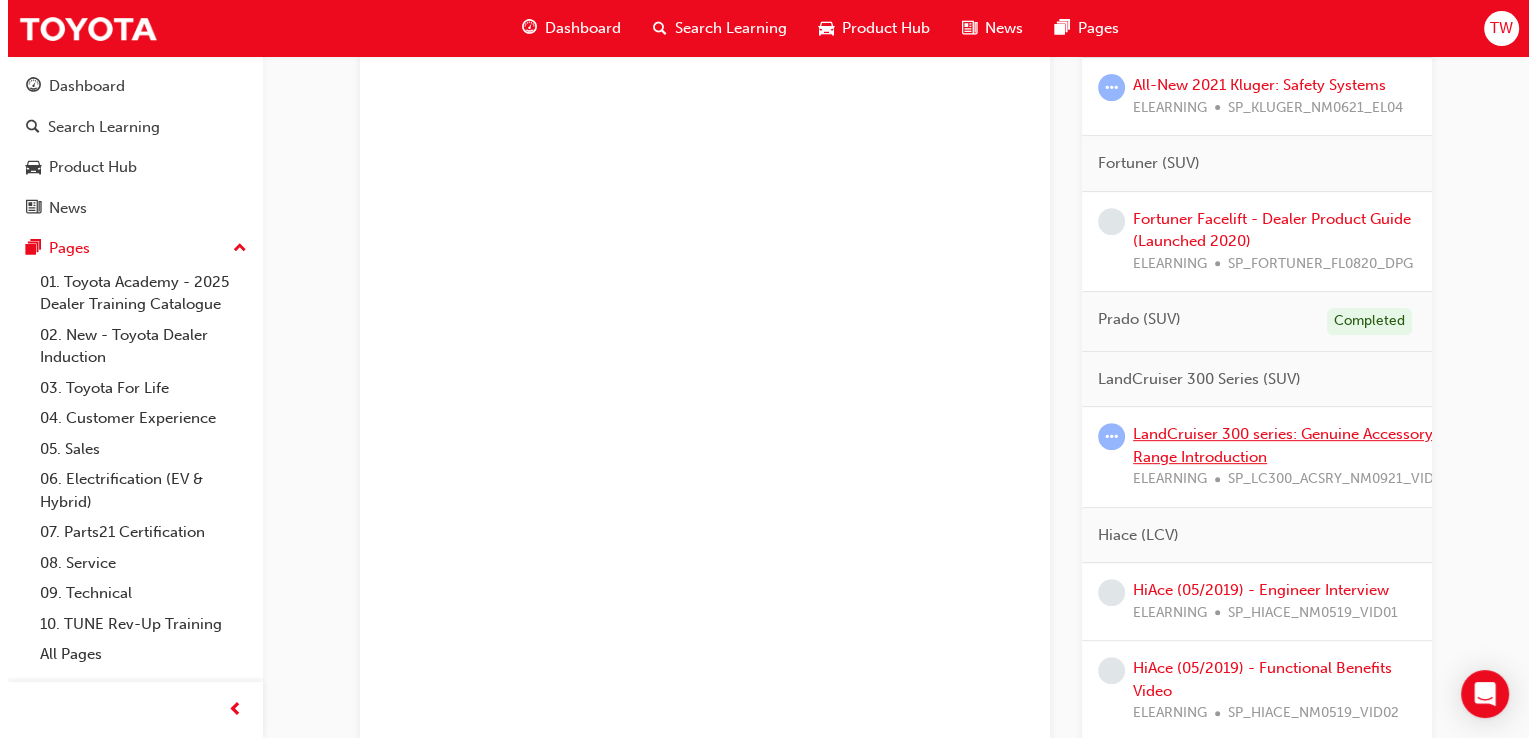 scroll, scrollTop: 0, scrollLeft: 0, axis: both 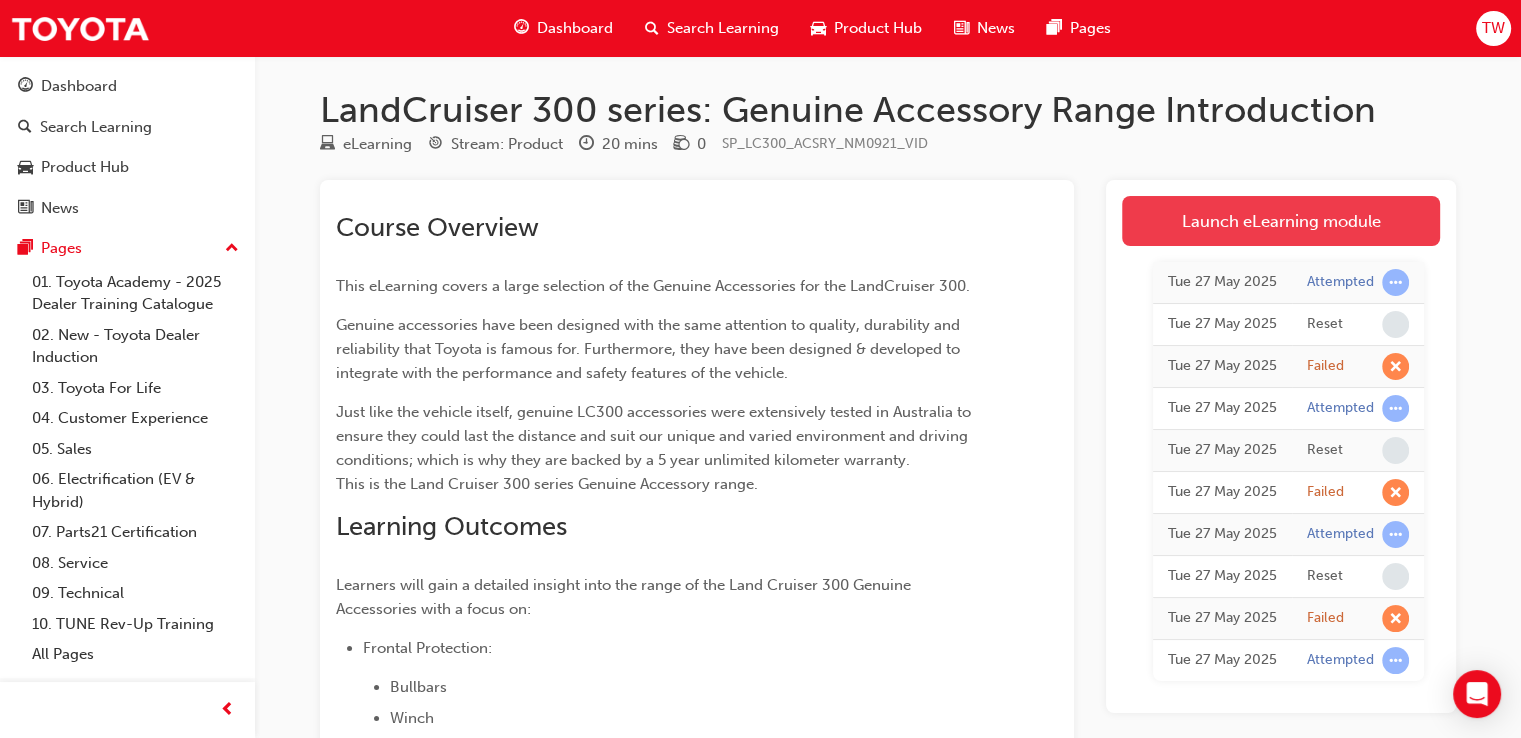click on "Launch eLearning module" at bounding box center (1281, 221) 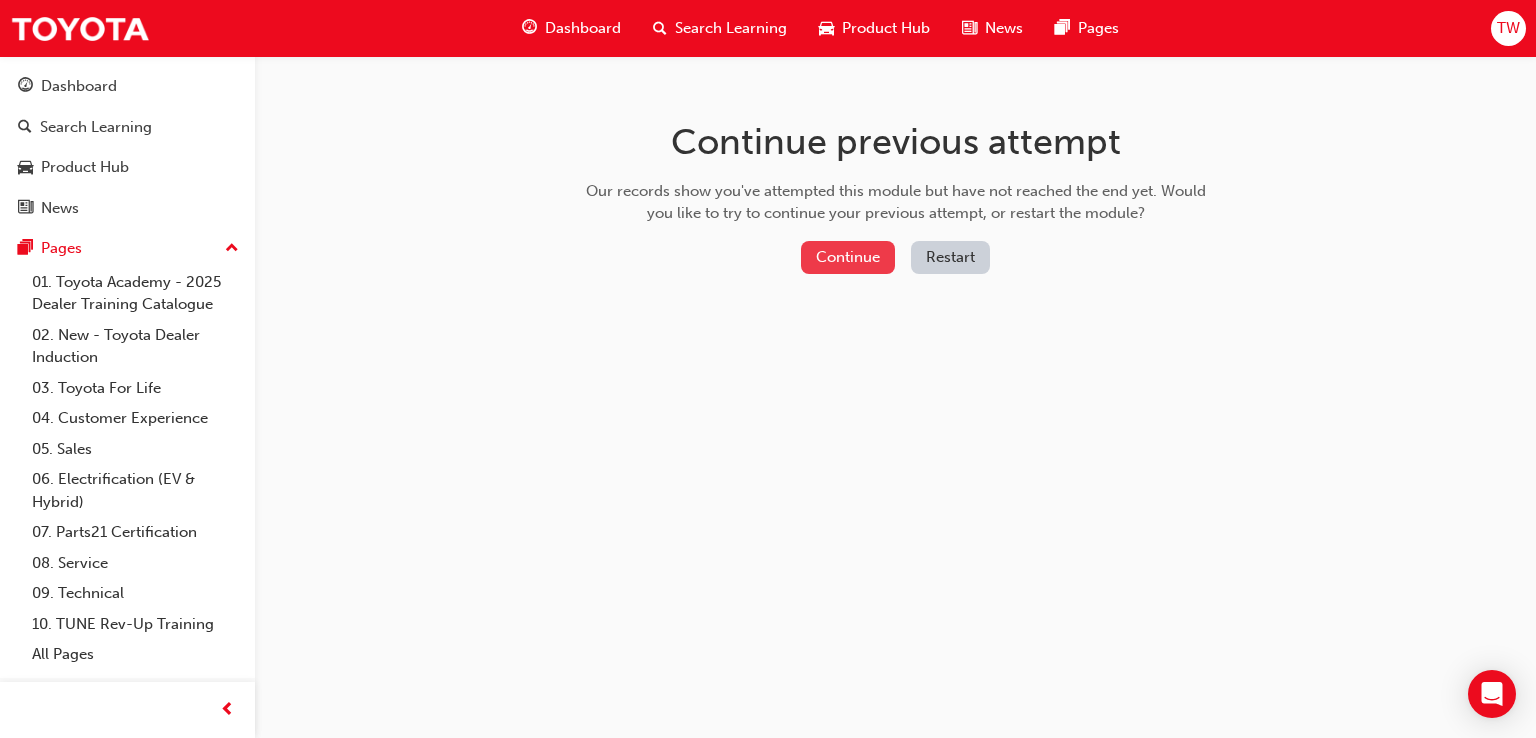 click on "Continue" at bounding box center [848, 257] 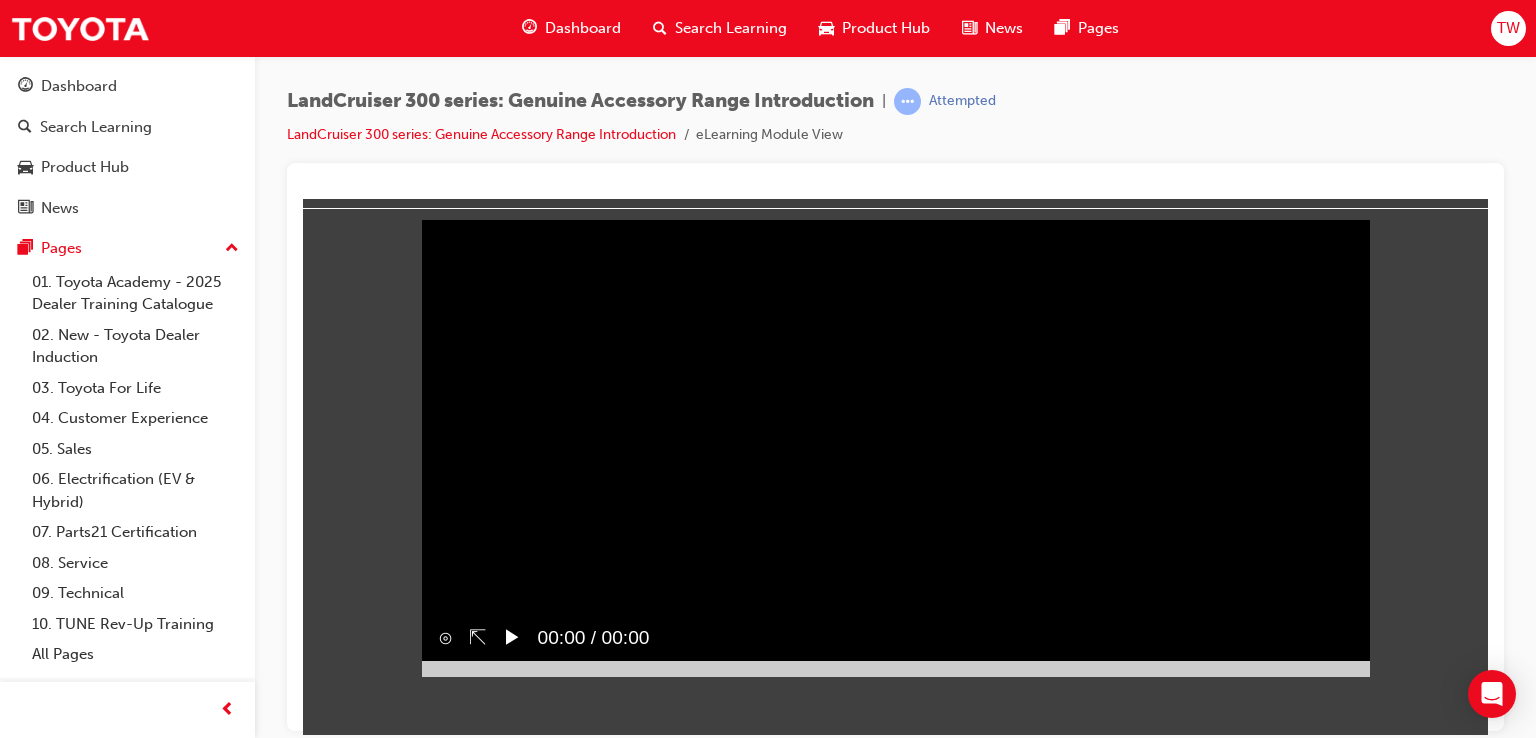 scroll, scrollTop: 40, scrollLeft: 0, axis: vertical 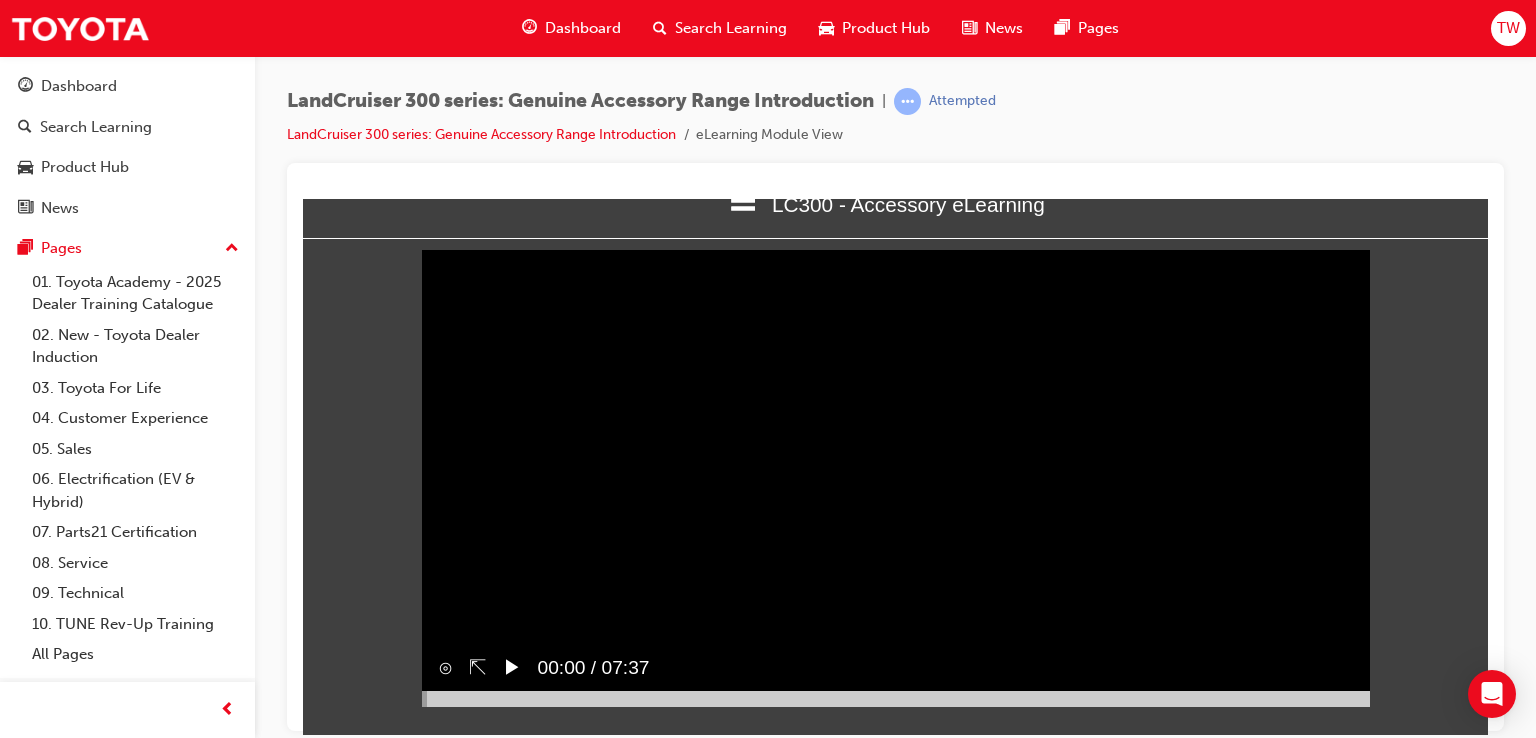 click on "▶︎" at bounding box center [512, 667] 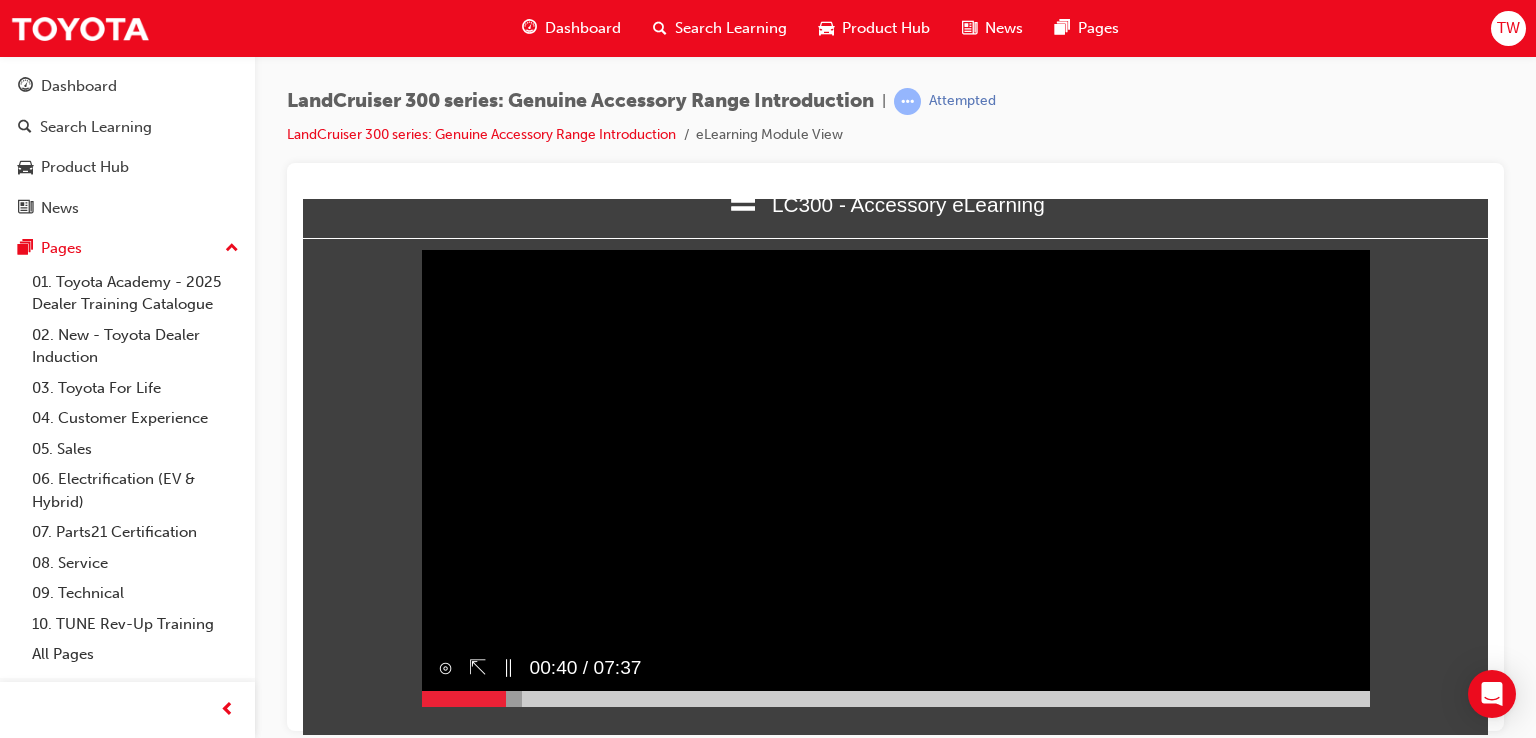 click at bounding box center (896, 698) 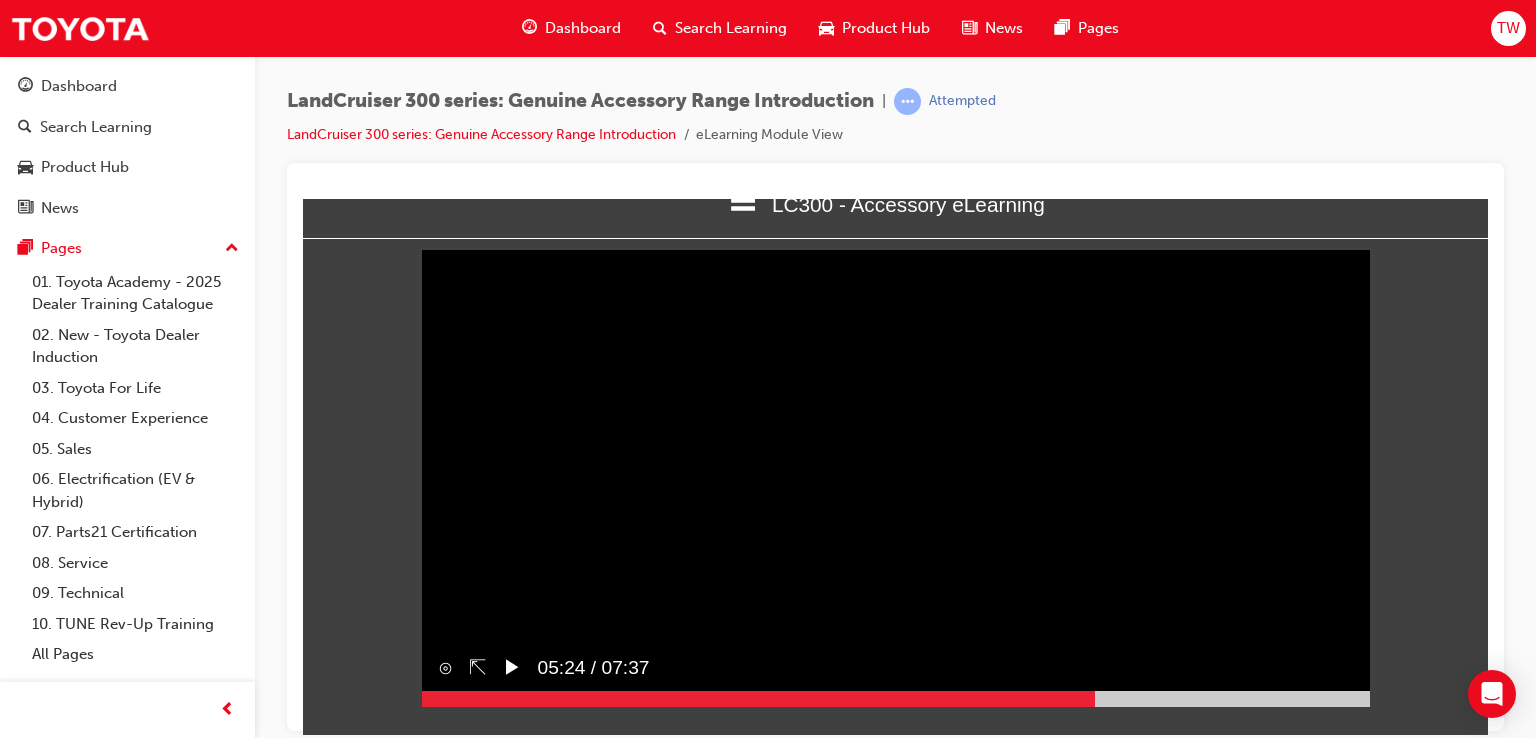 click at bounding box center [896, 698] 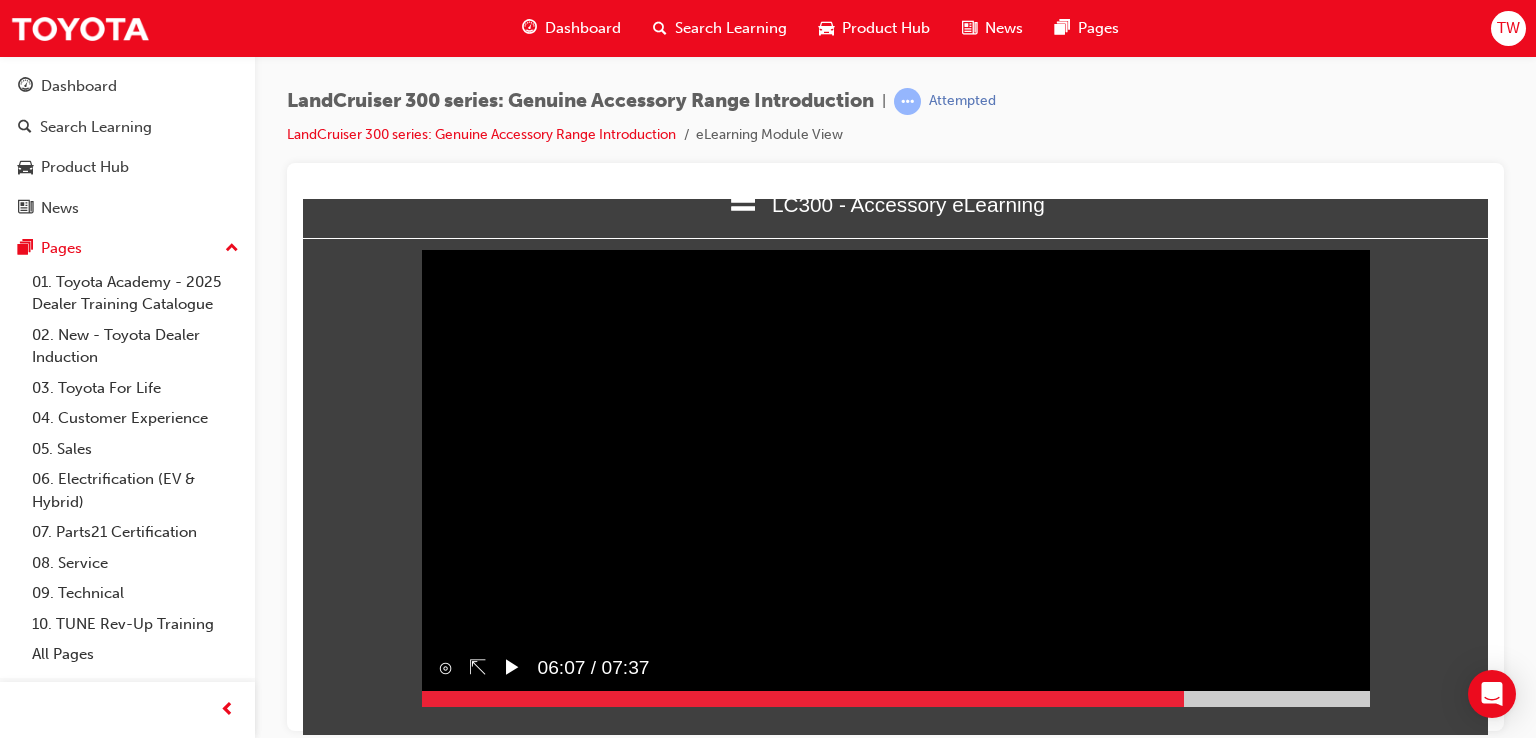 click at bounding box center (896, 698) 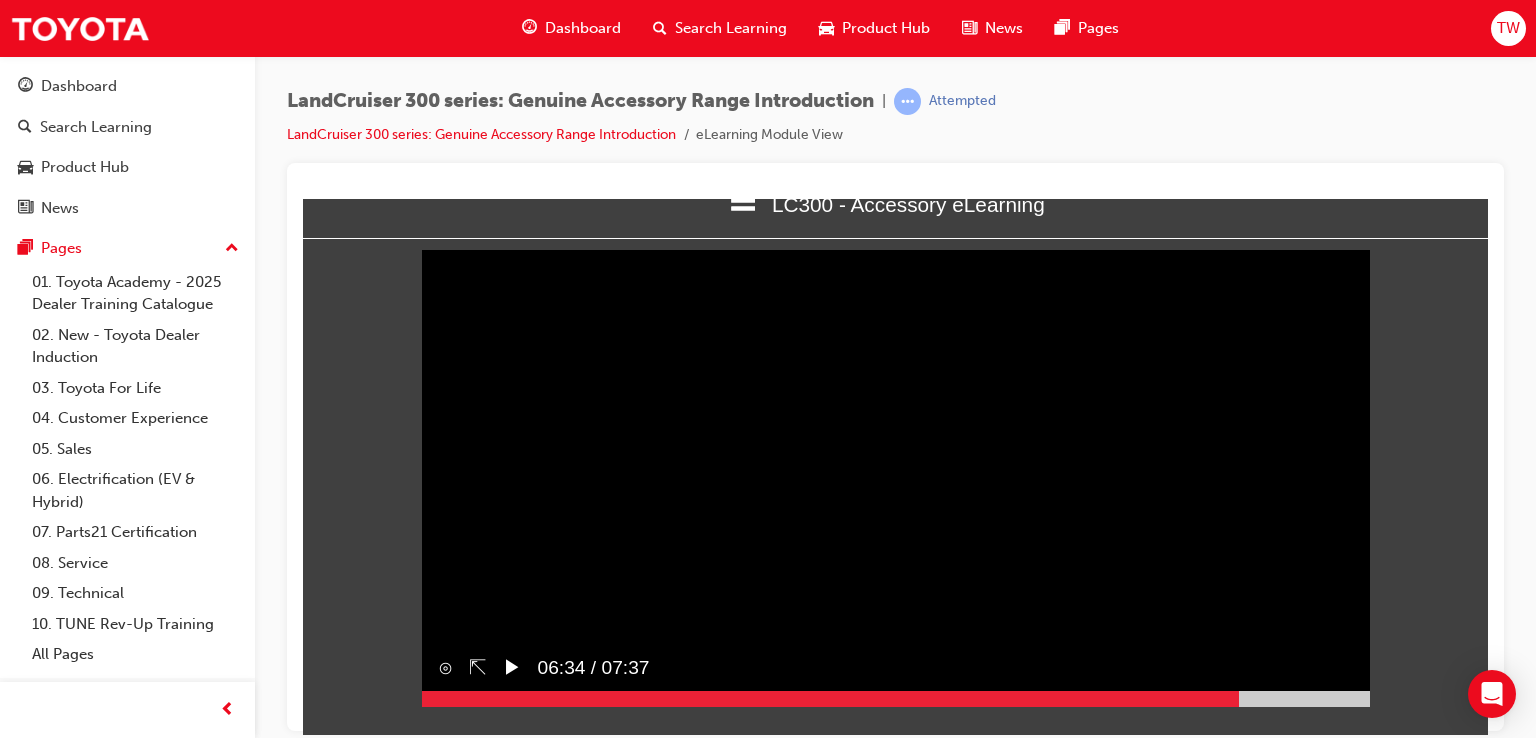 click at bounding box center [896, 698] 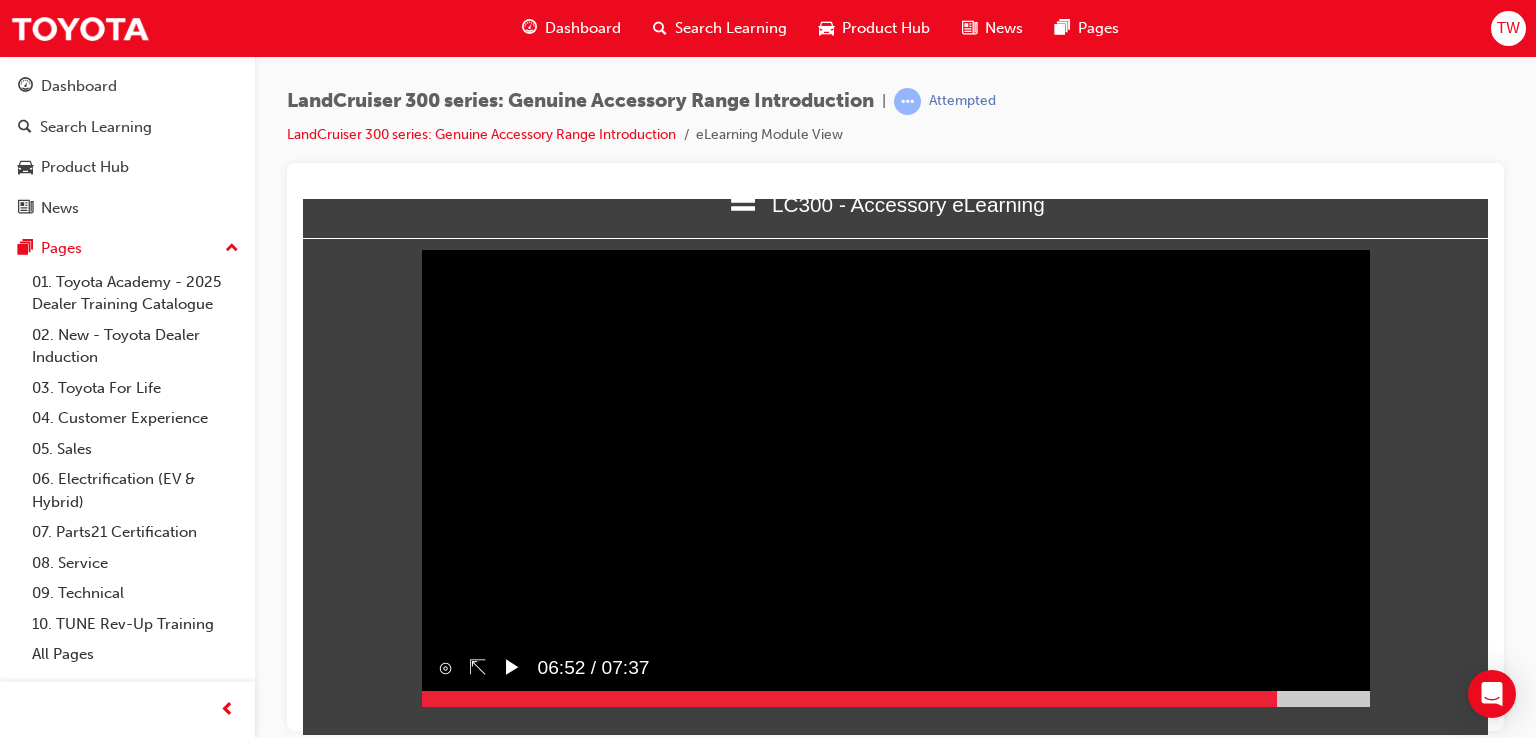 click at bounding box center [896, 698] 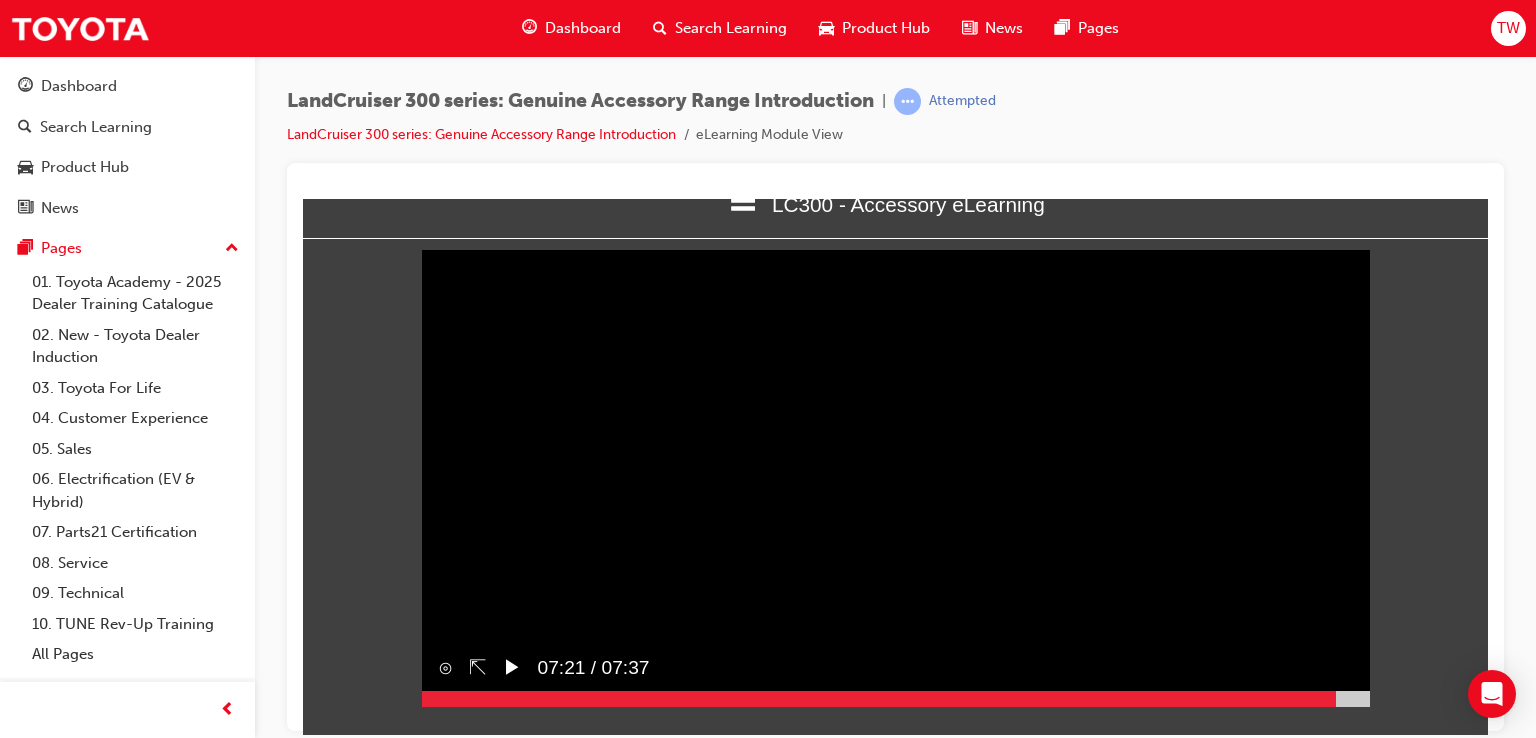 click at bounding box center [896, 698] 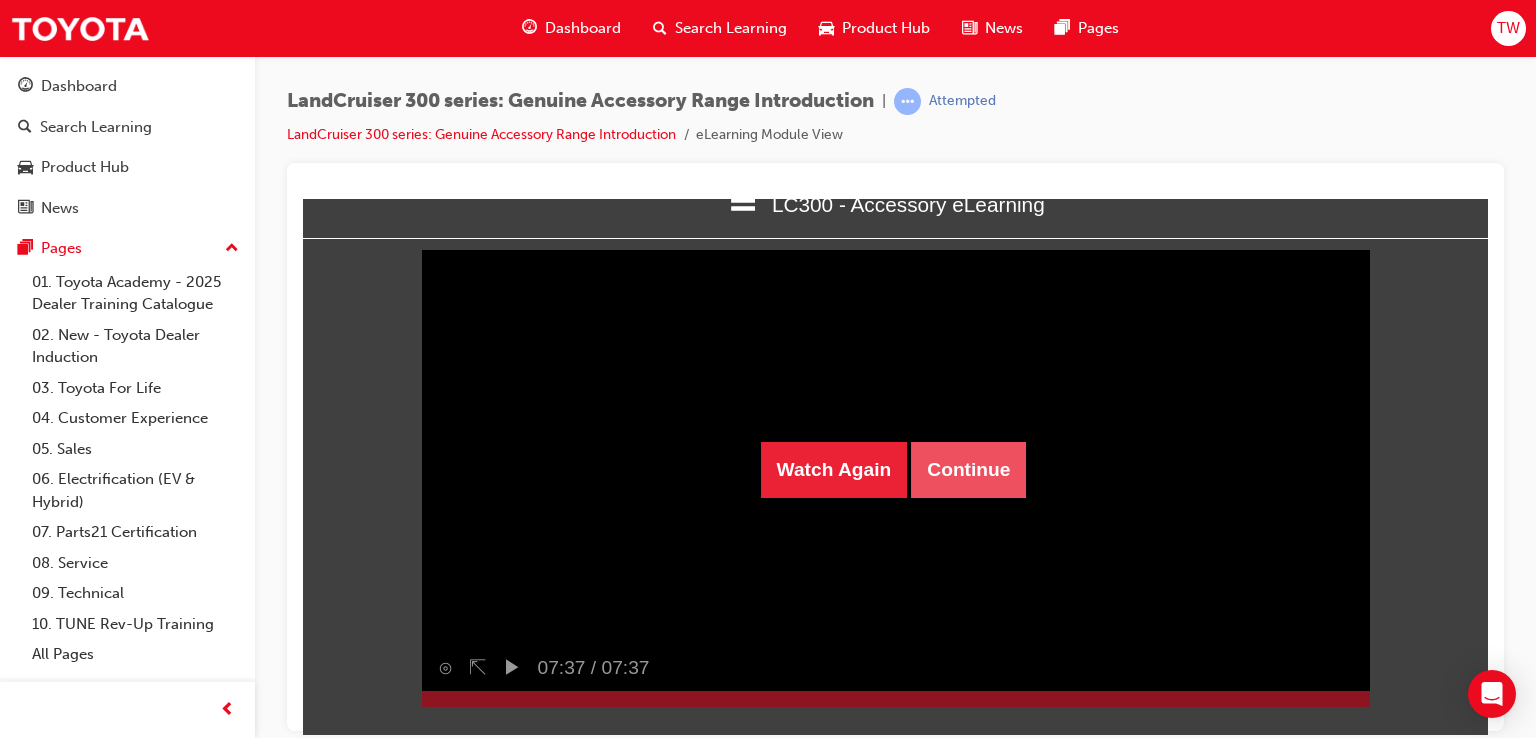 click on "Continue" at bounding box center (968, 469) 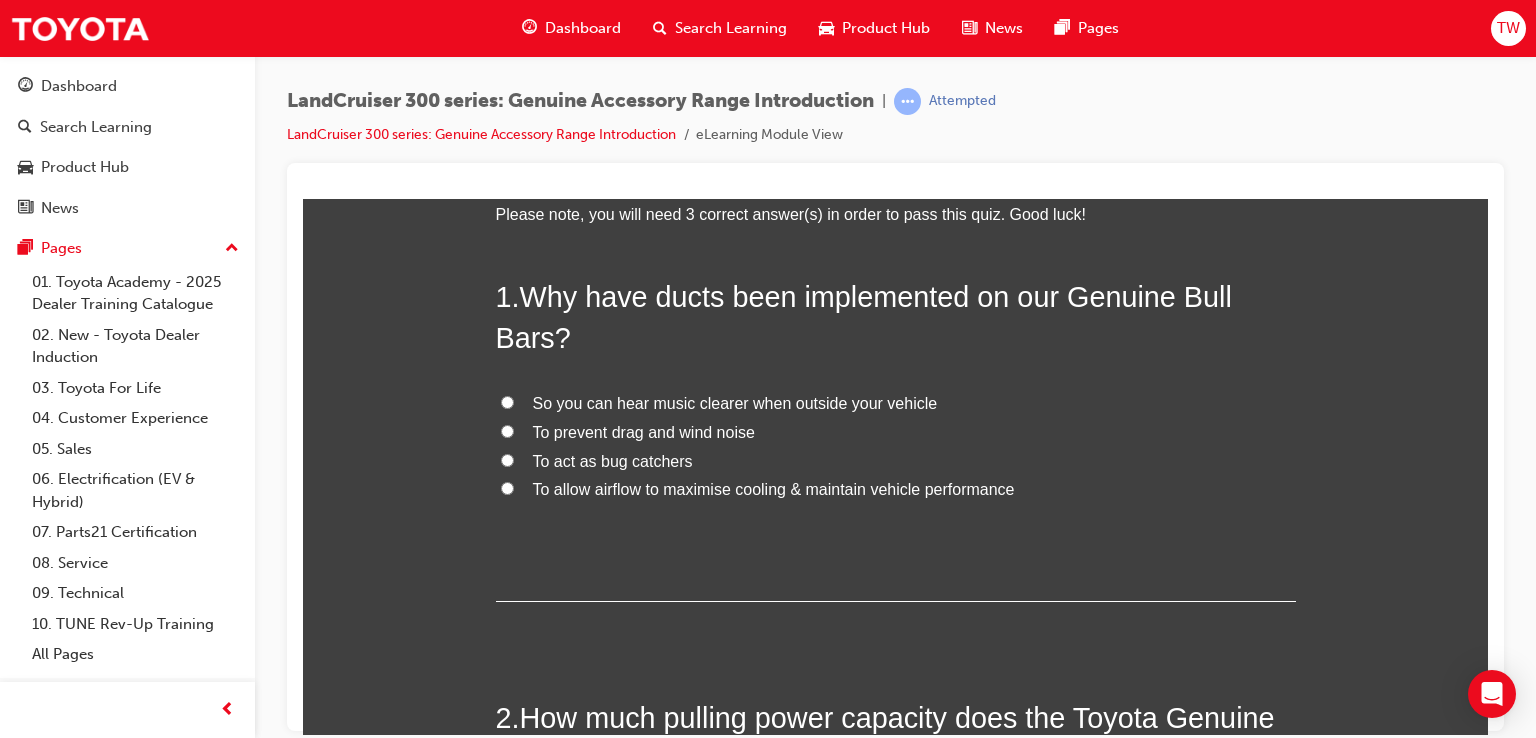 scroll, scrollTop: 100, scrollLeft: 0, axis: vertical 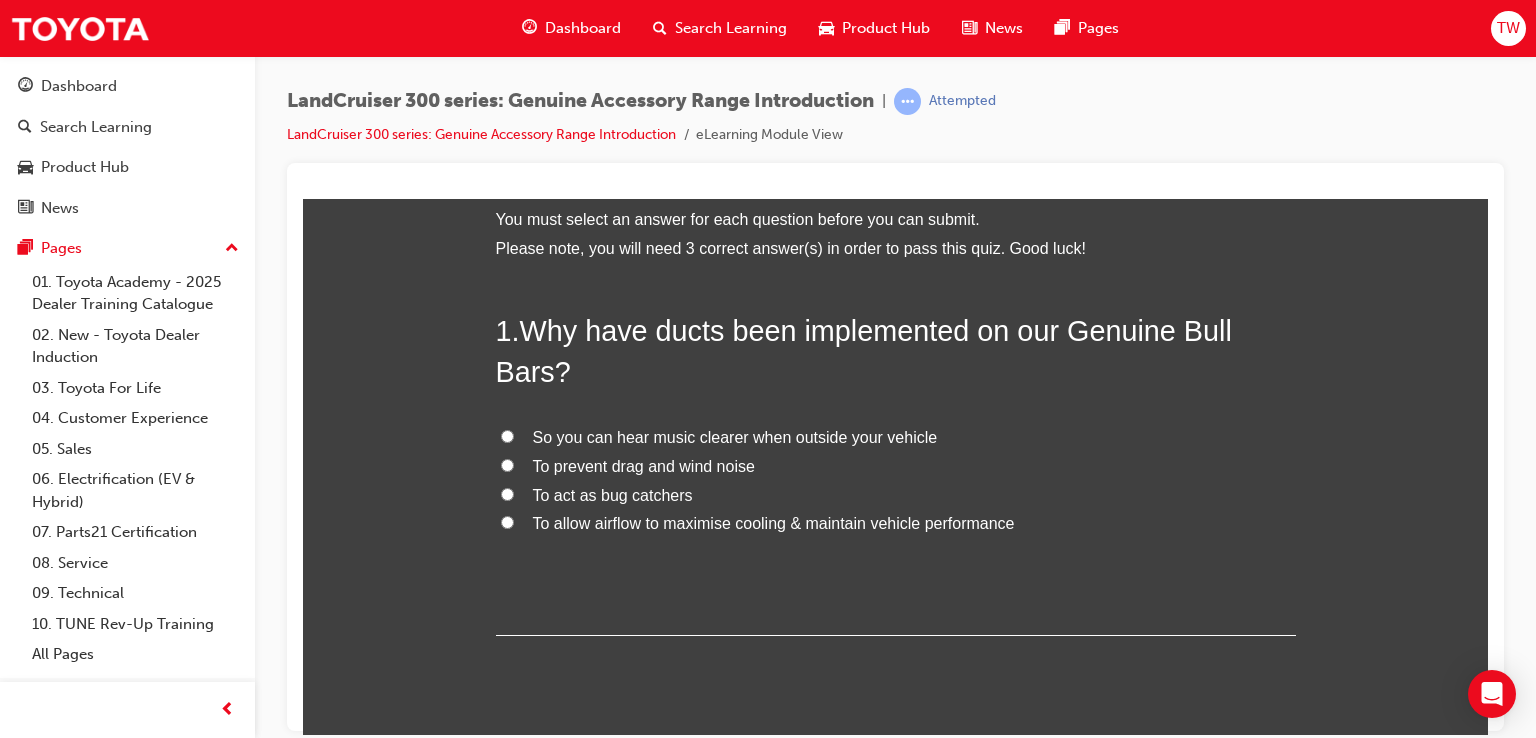 click on "To prevent drag and wind noise" at bounding box center [644, 465] 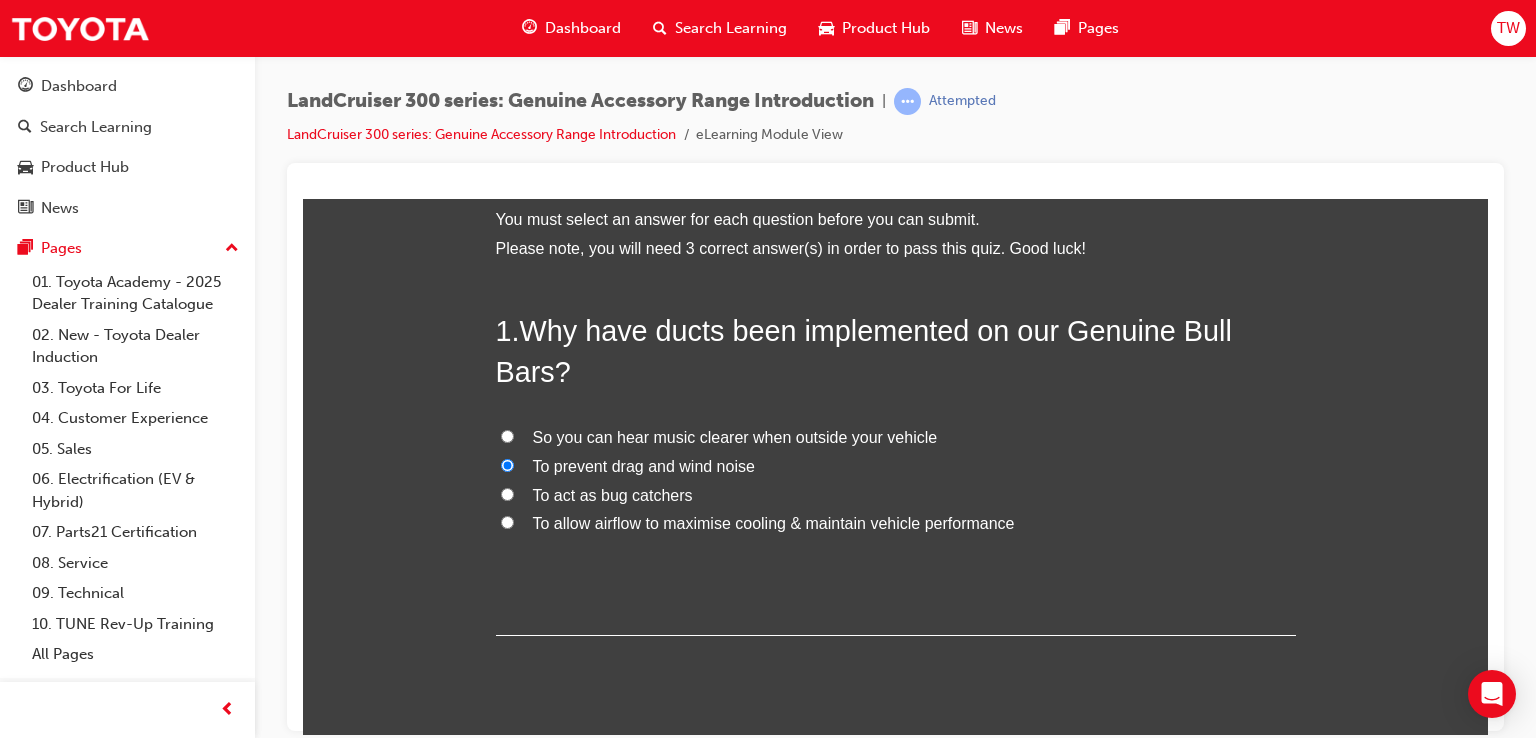 radio on "true" 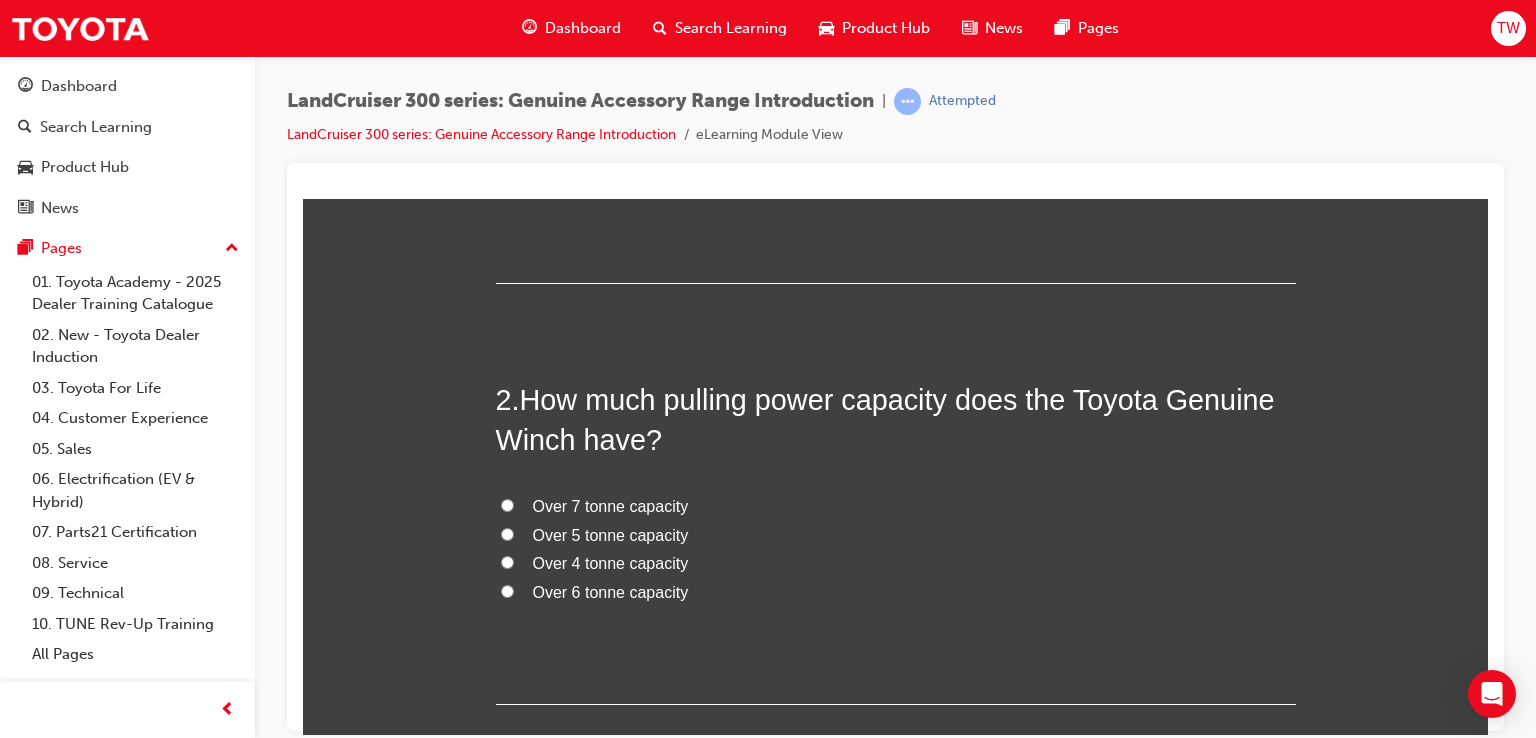 scroll, scrollTop: 500, scrollLeft: 0, axis: vertical 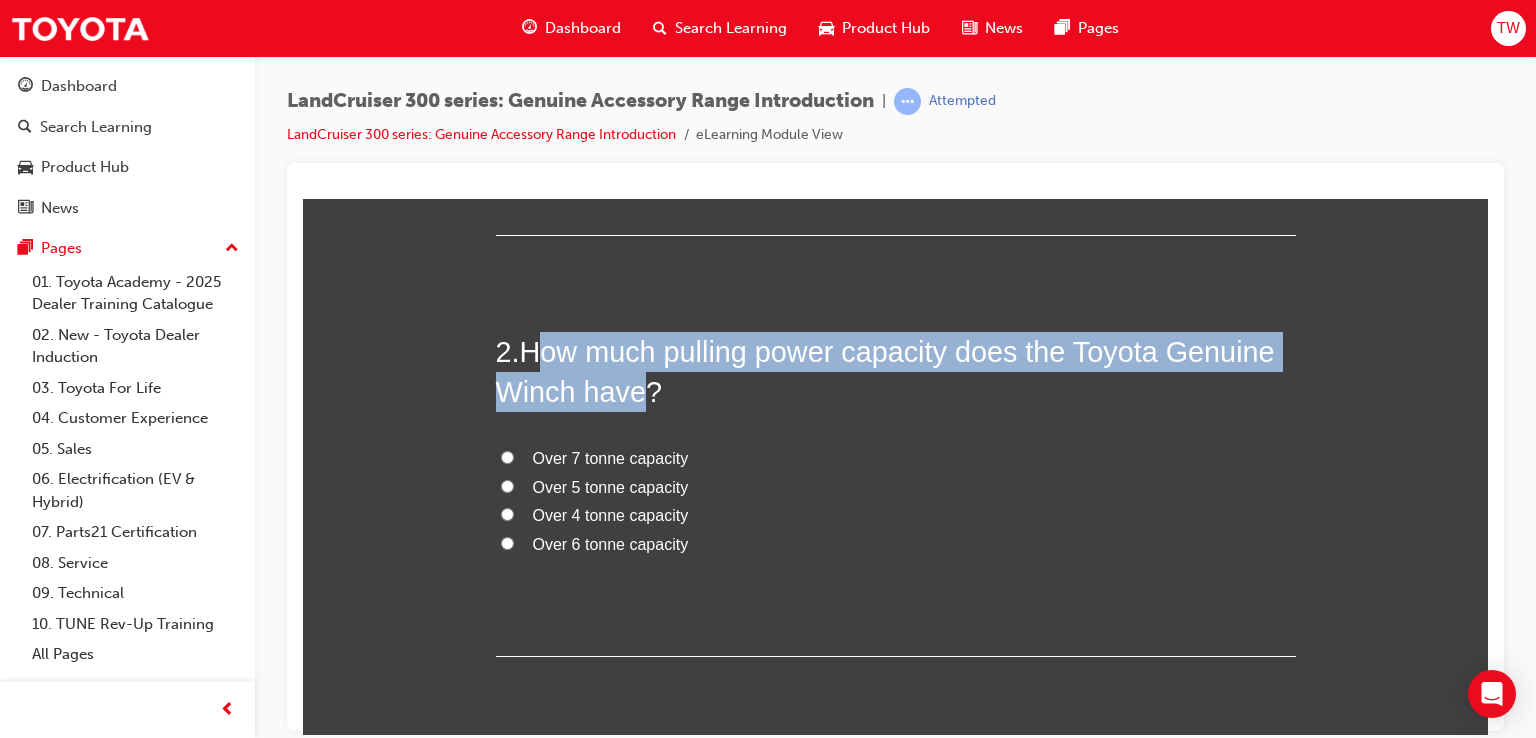 drag, startPoint x: 528, startPoint y: 345, endPoint x: 636, endPoint y: 392, distance: 117.7837 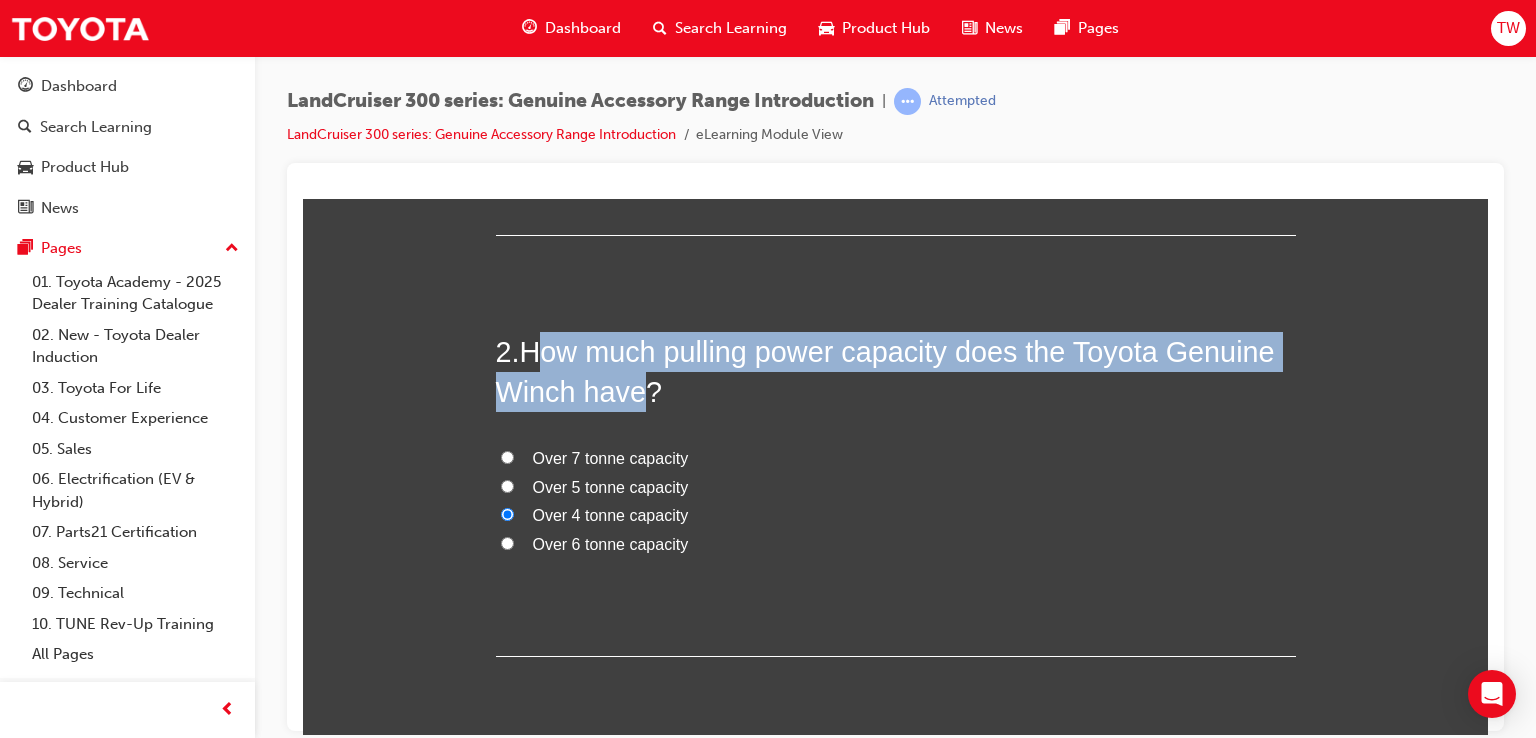 radio on "true" 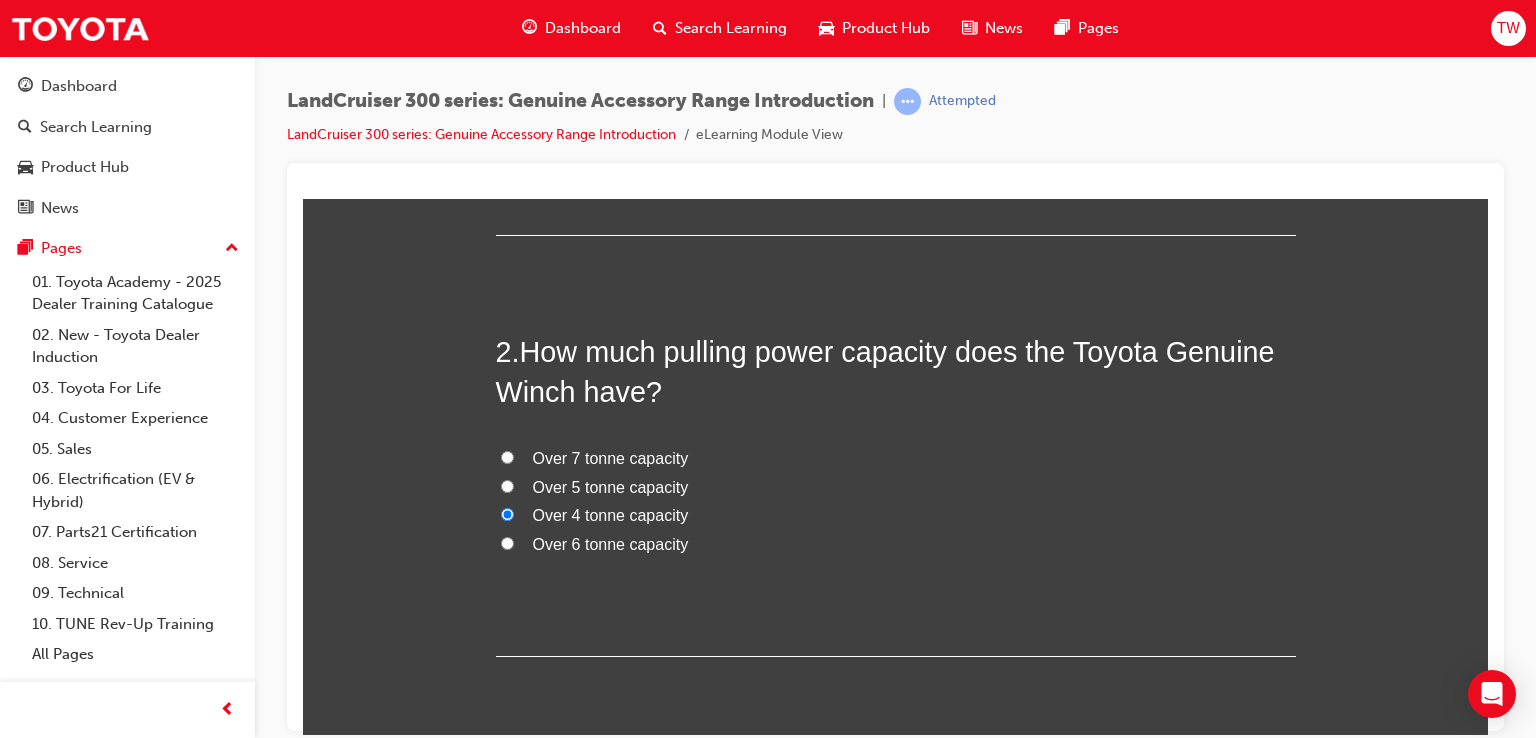 click on "Over 5 tonne capacity" at bounding box center [896, 487] 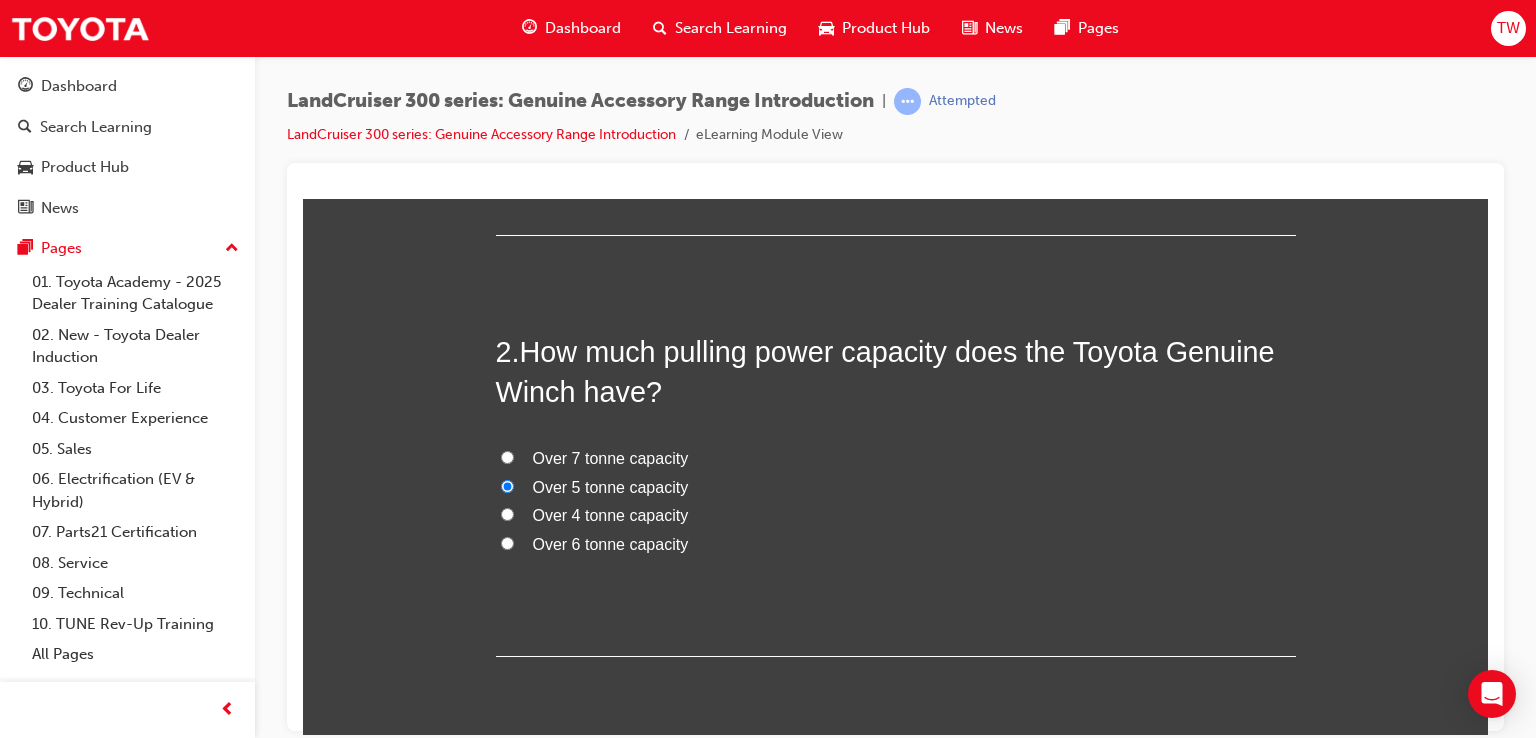 click on "Over 4 tonne capacity" at bounding box center [611, 514] 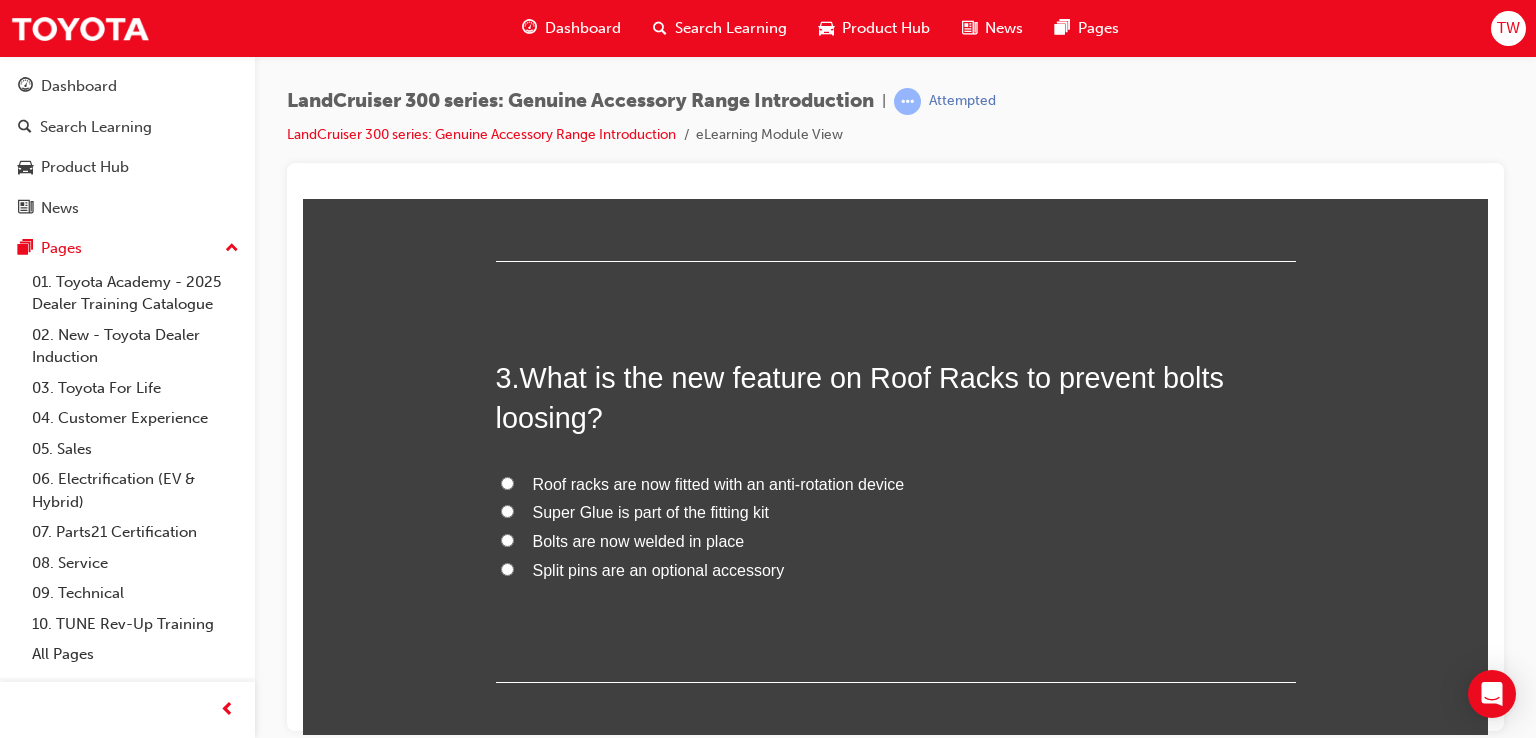 scroll, scrollTop: 900, scrollLeft: 0, axis: vertical 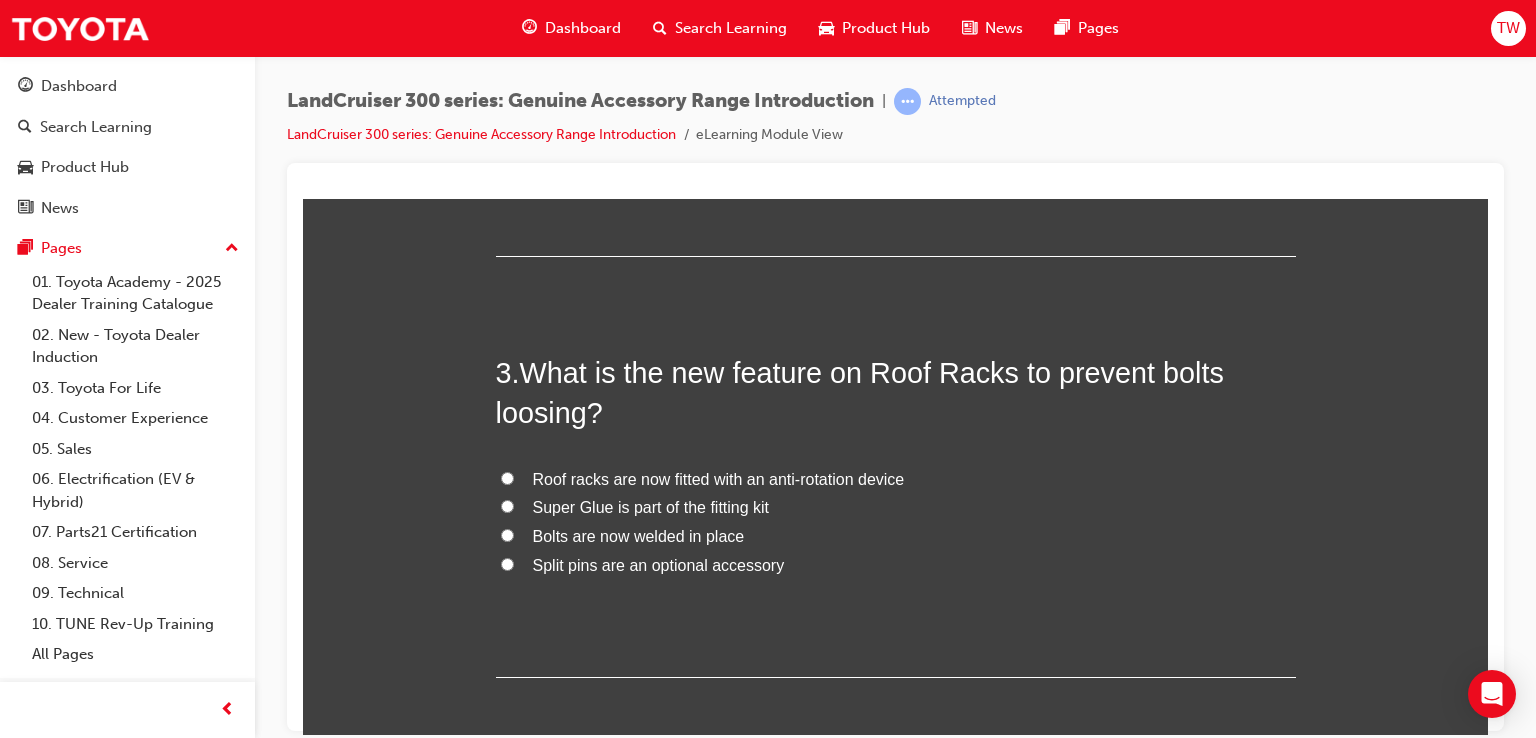click on "Roof racks are now fitted with an anti-rotation device" at bounding box center (719, 478) 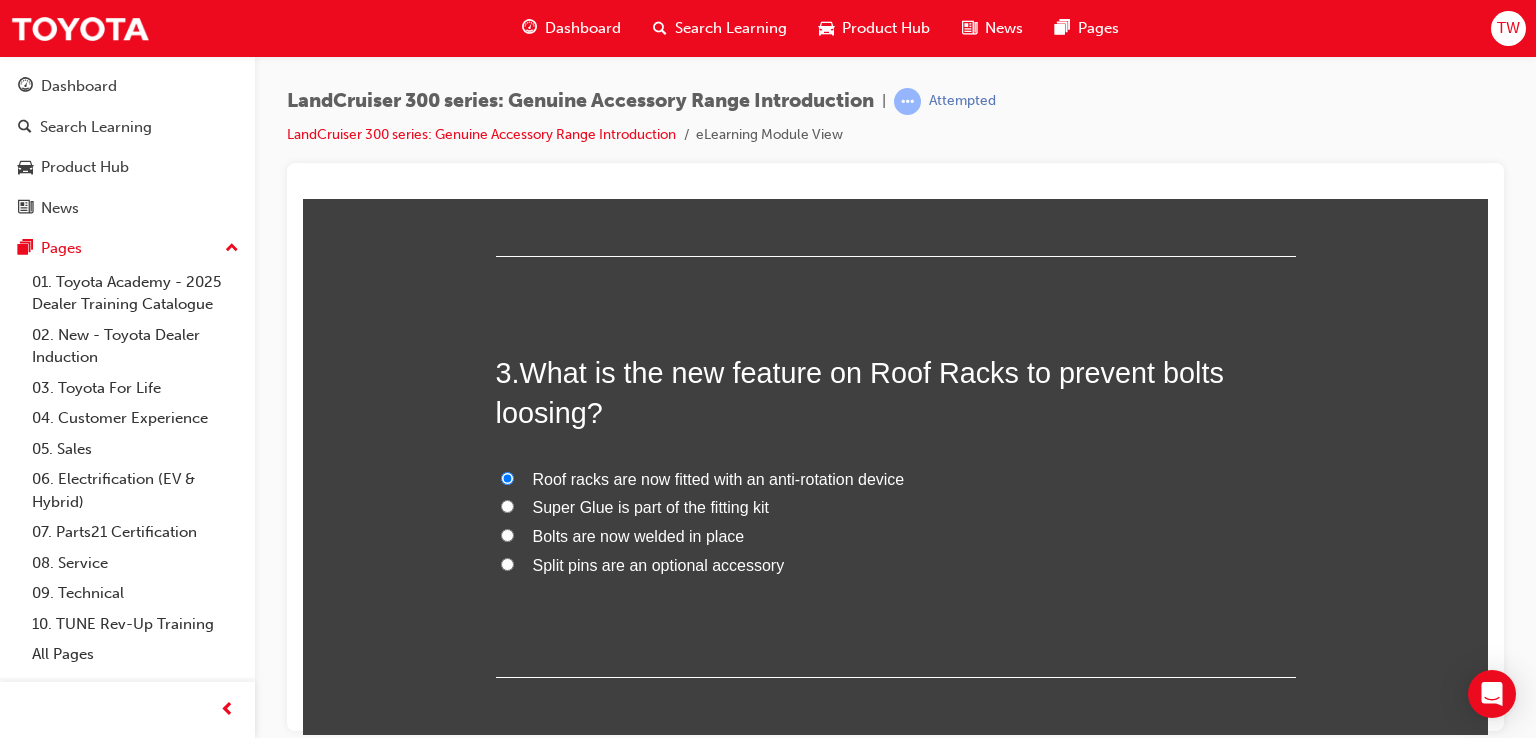 radio on "true" 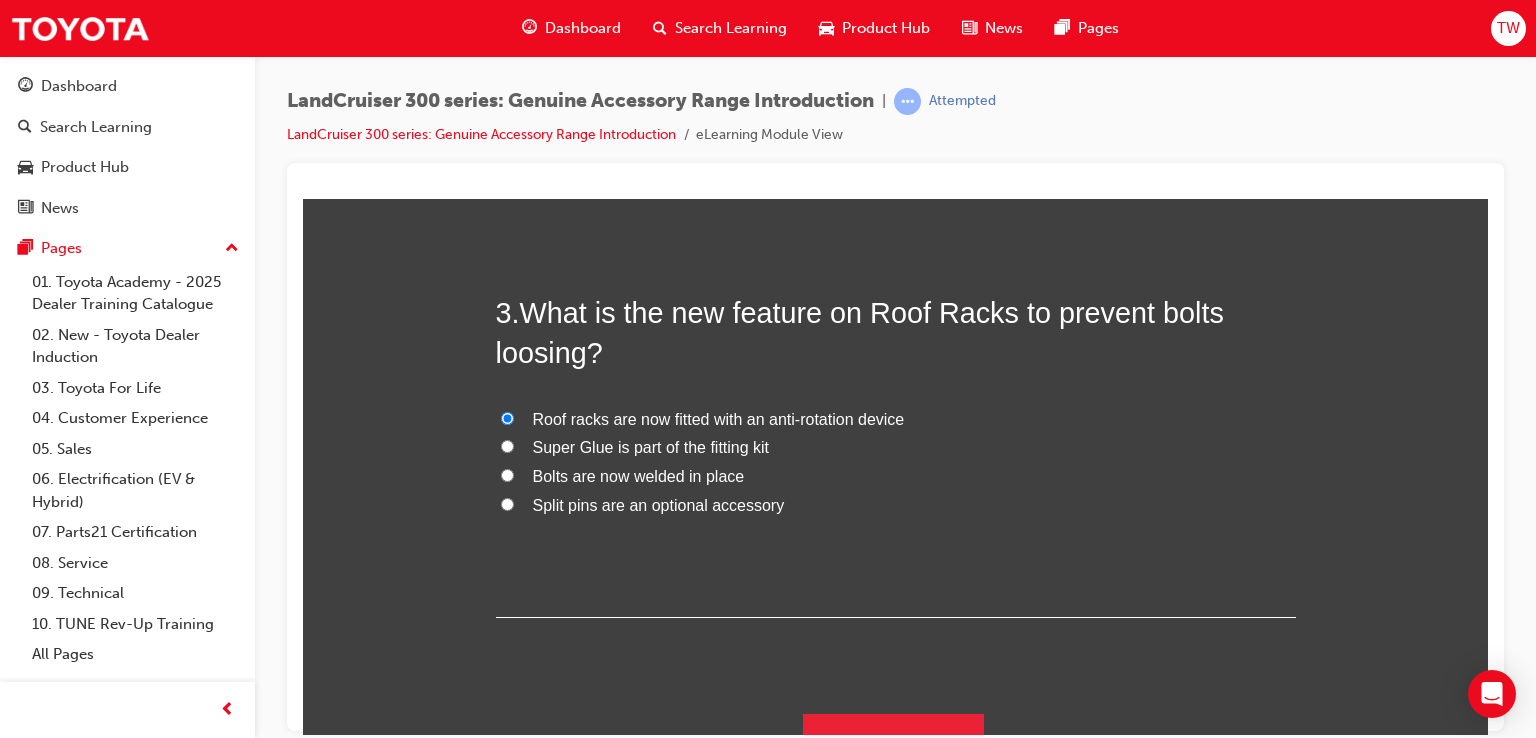 scroll, scrollTop: 992, scrollLeft: 0, axis: vertical 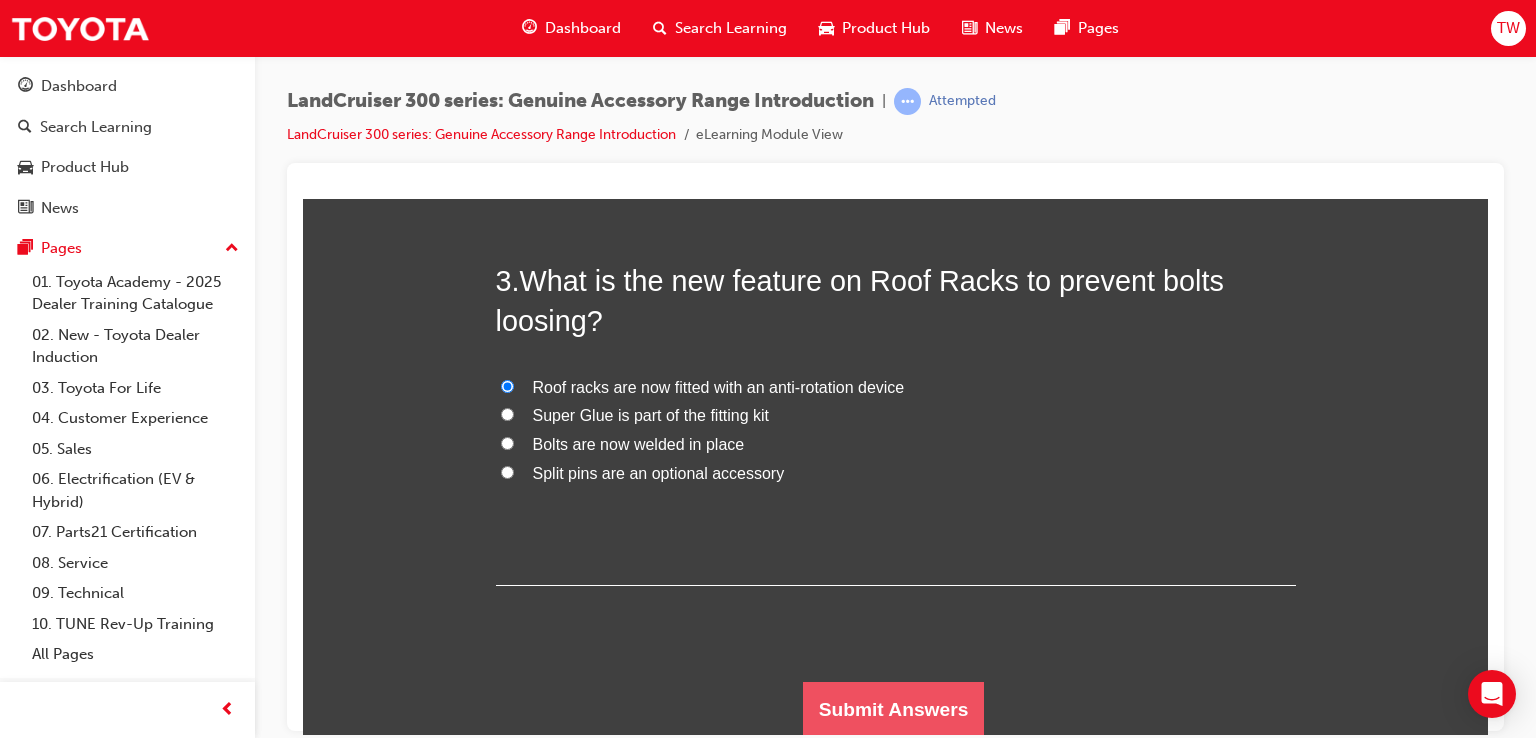click on "Submit Answers" at bounding box center [894, 709] 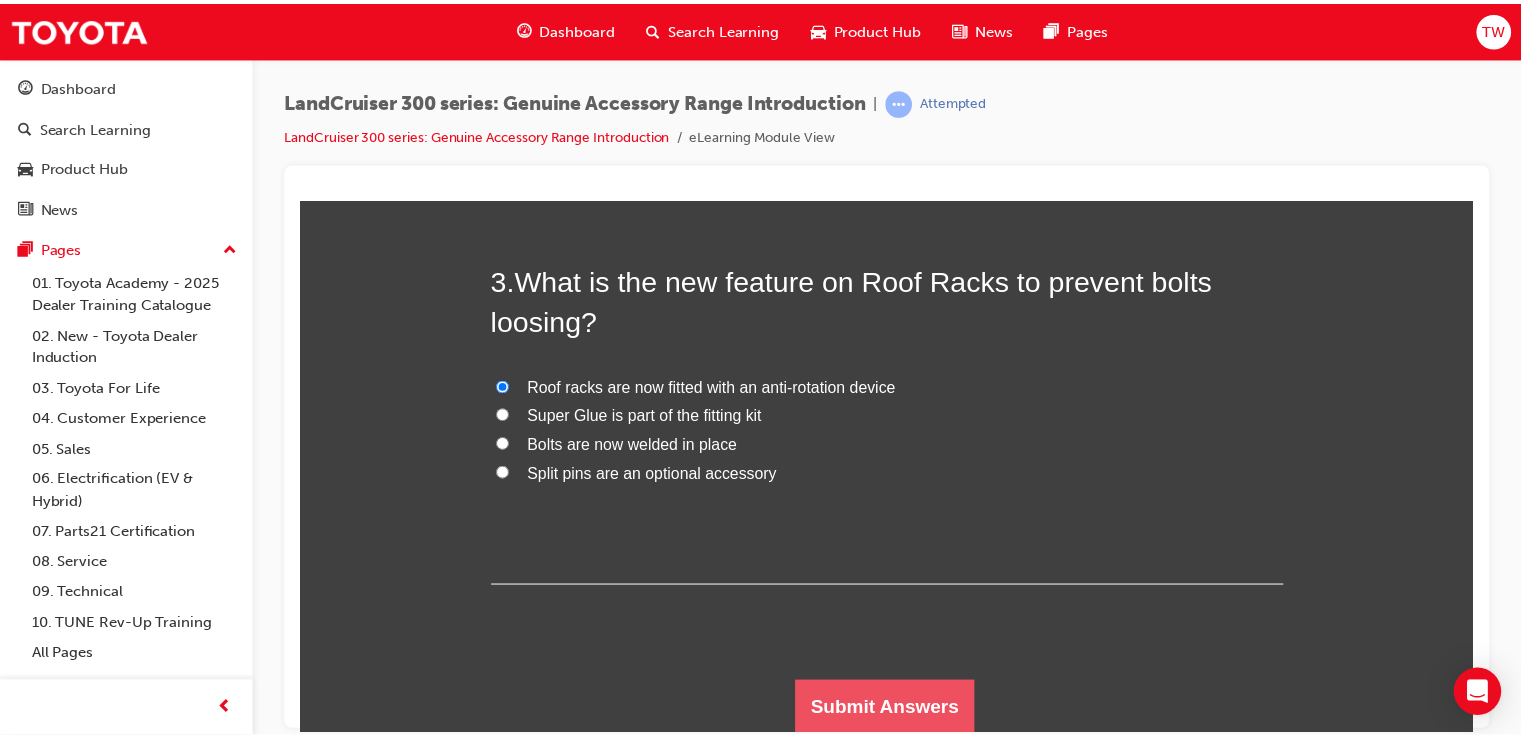 scroll, scrollTop: 0, scrollLeft: 0, axis: both 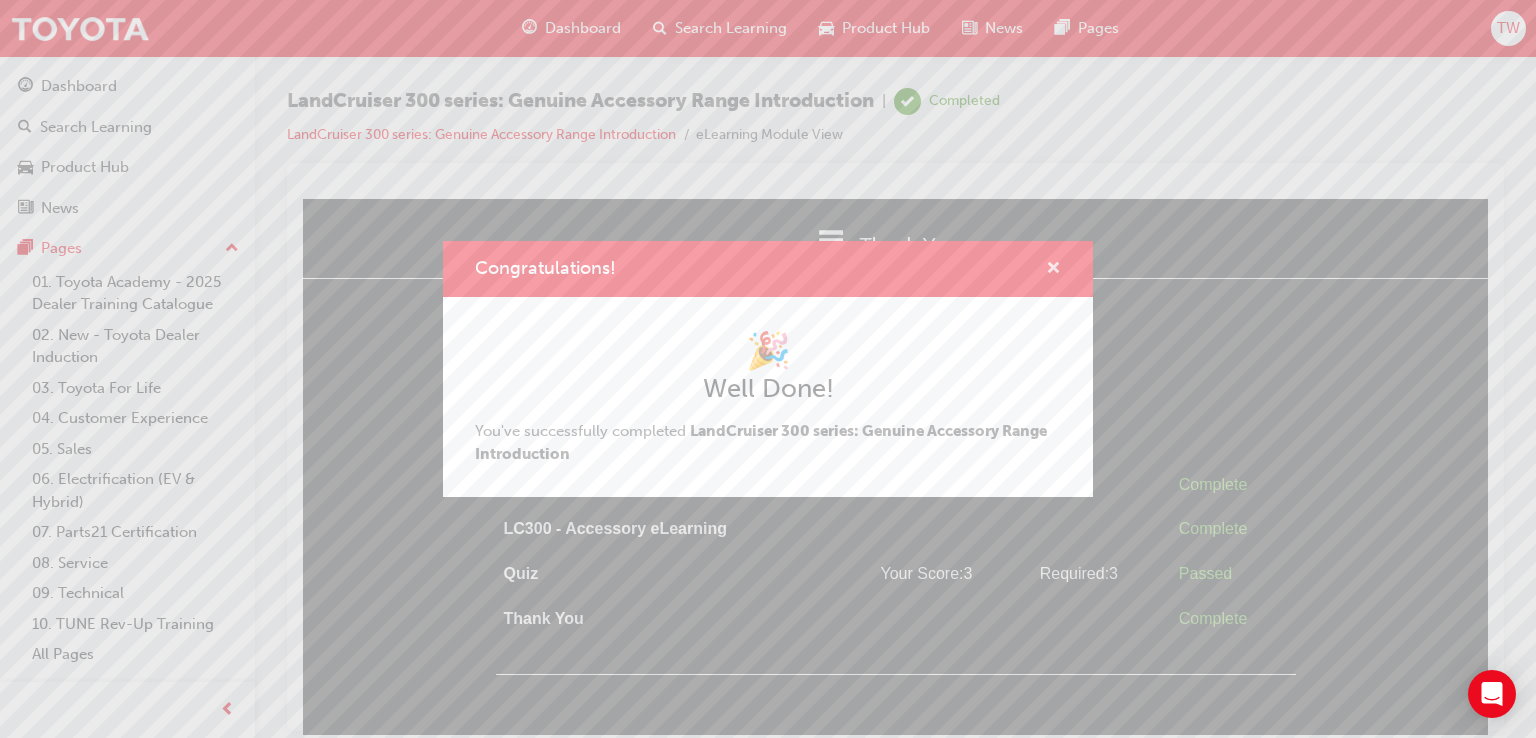 click at bounding box center (1053, 270) 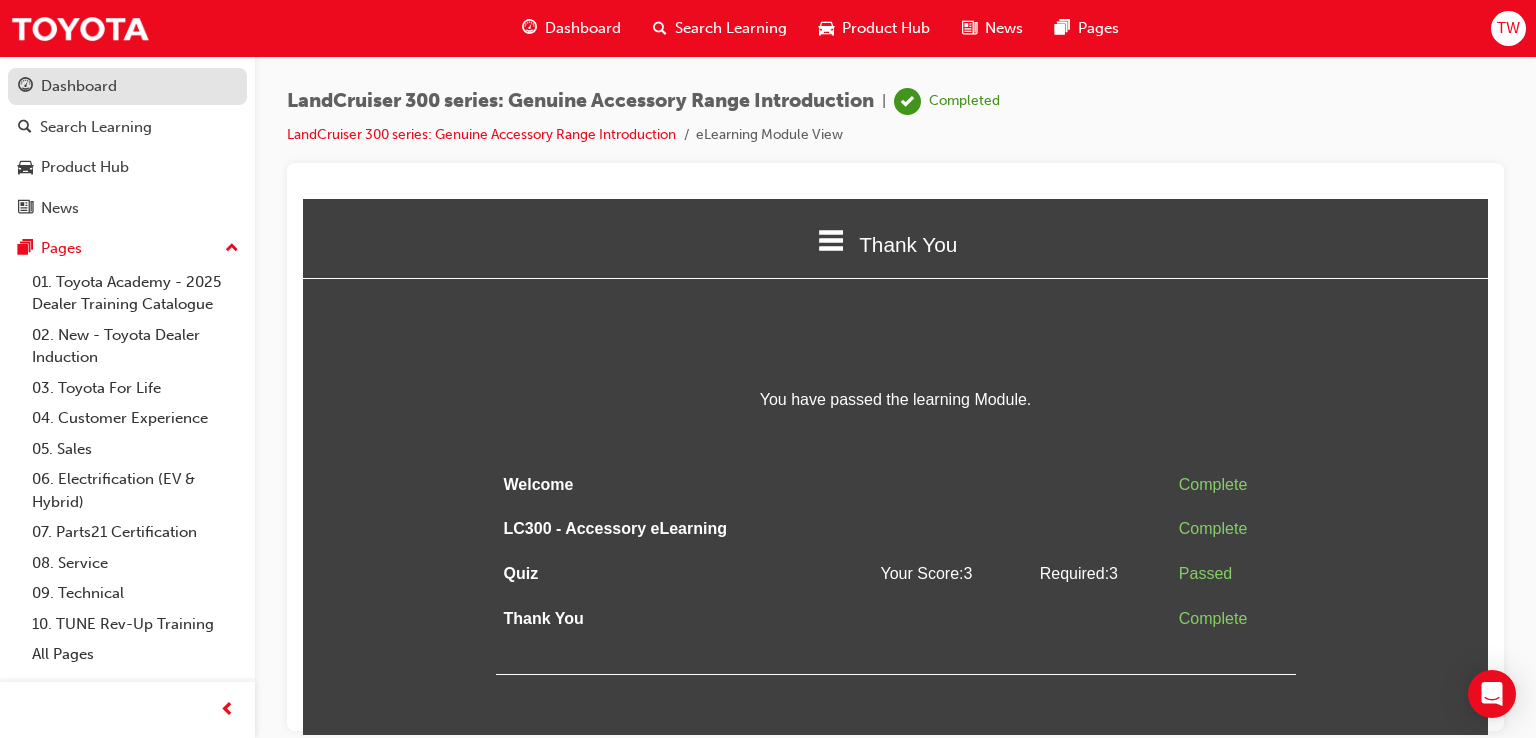click on "Dashboard" at bounding box center (127, 86) 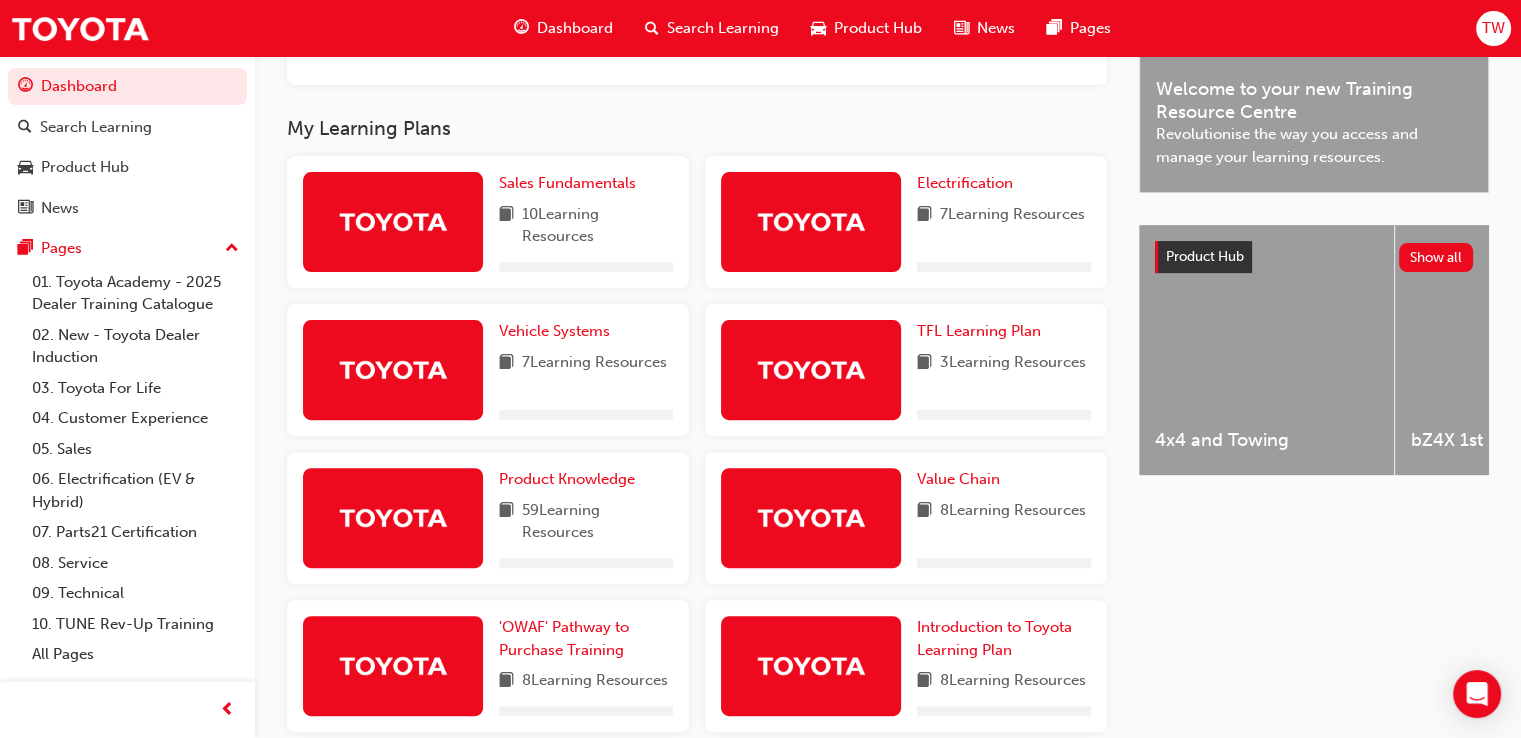 scroll, scrollTop: 716, scrollLeft: 0, axis: vertical 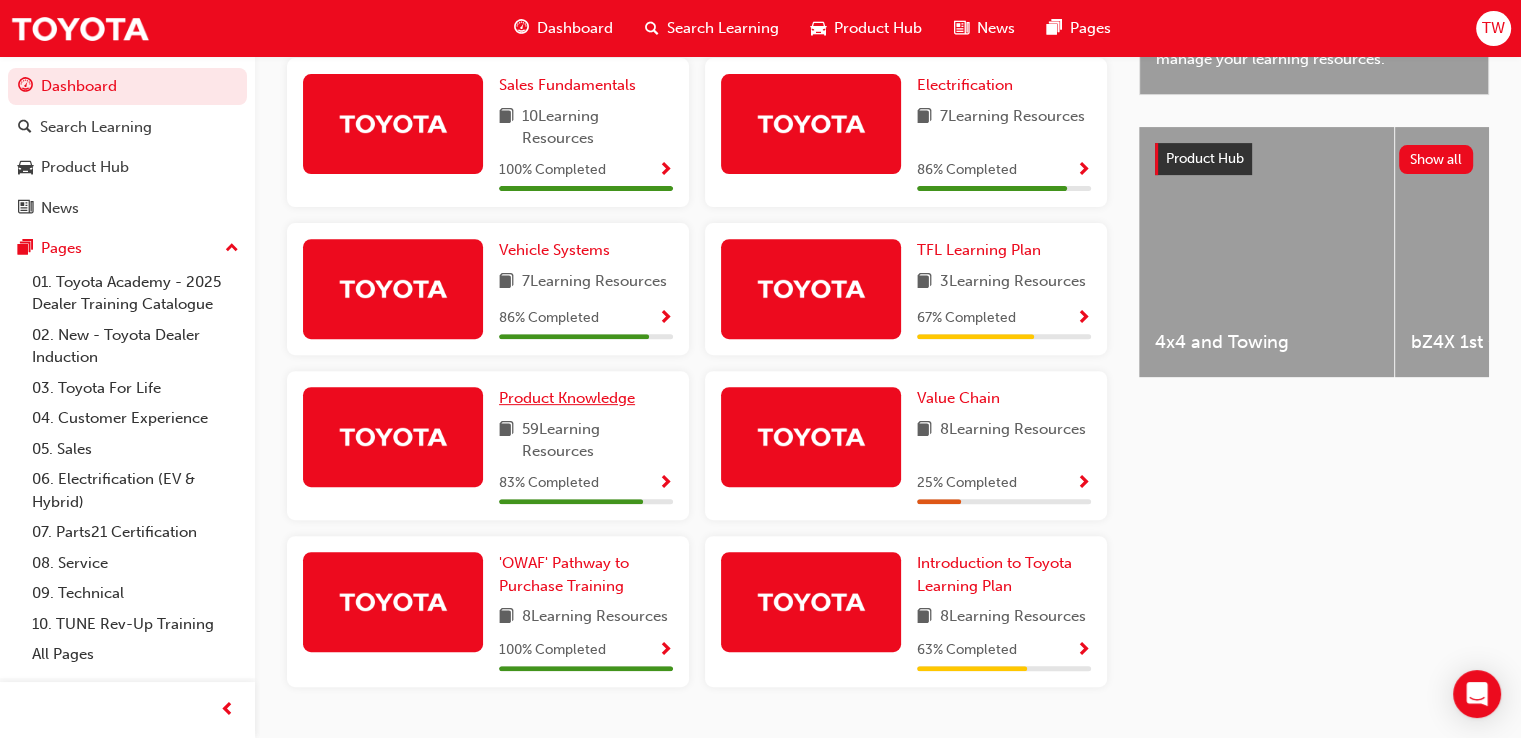 click on "Product Knowledge" at bounding box center (567, 398) 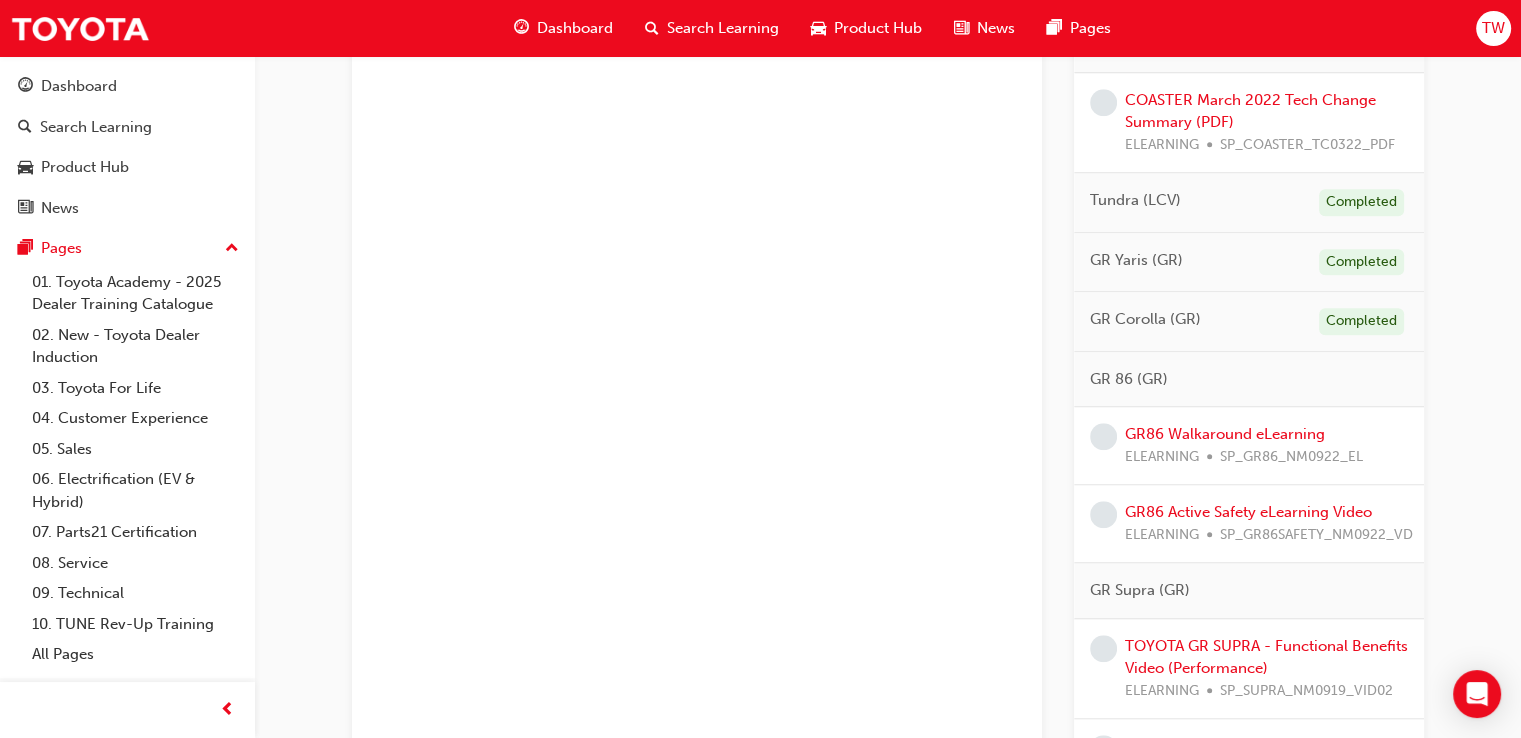 scroll, scrollTop: 1600, scrollLeft: 0, axis: vertical 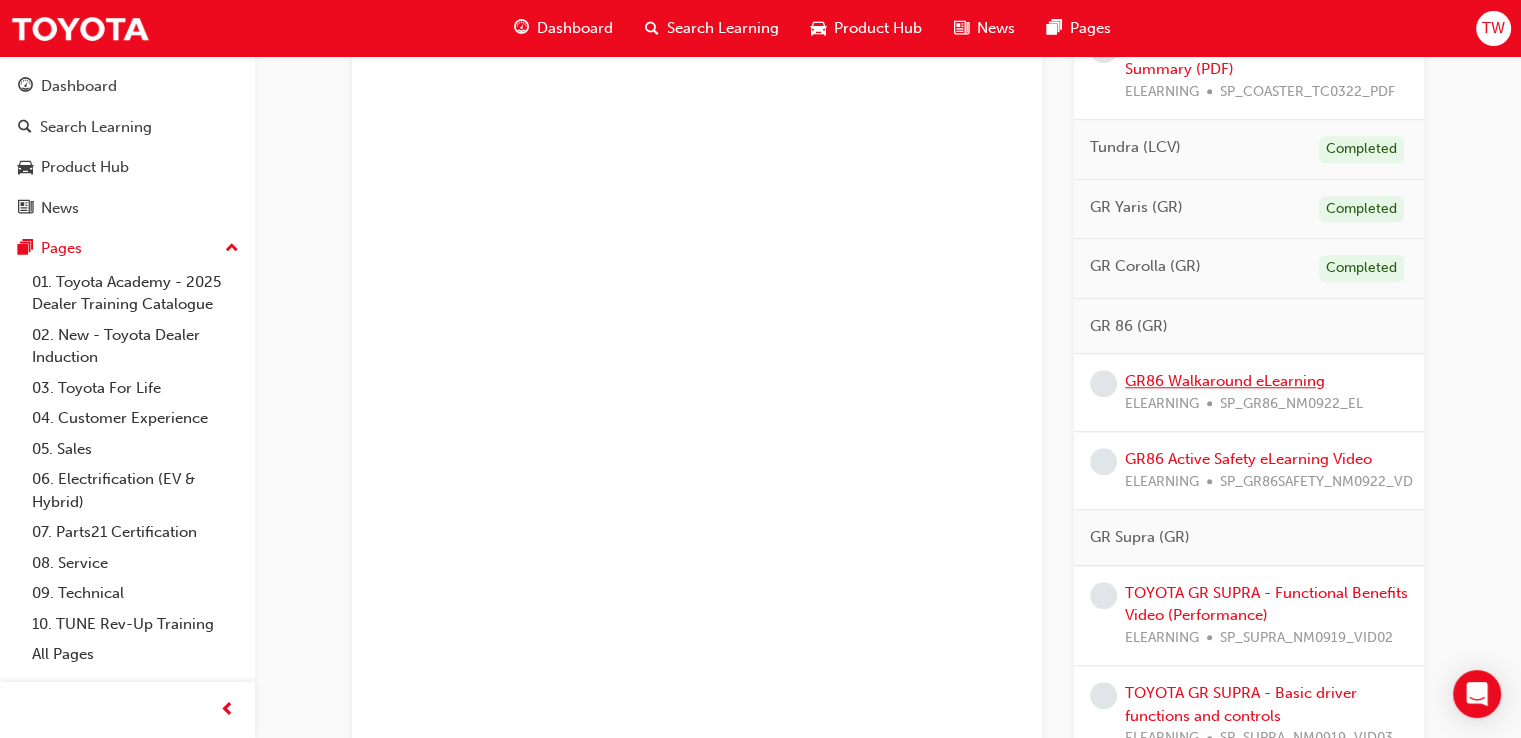 click on "GR86 Walkaround eLearning" at bounding box center [1225, 381] 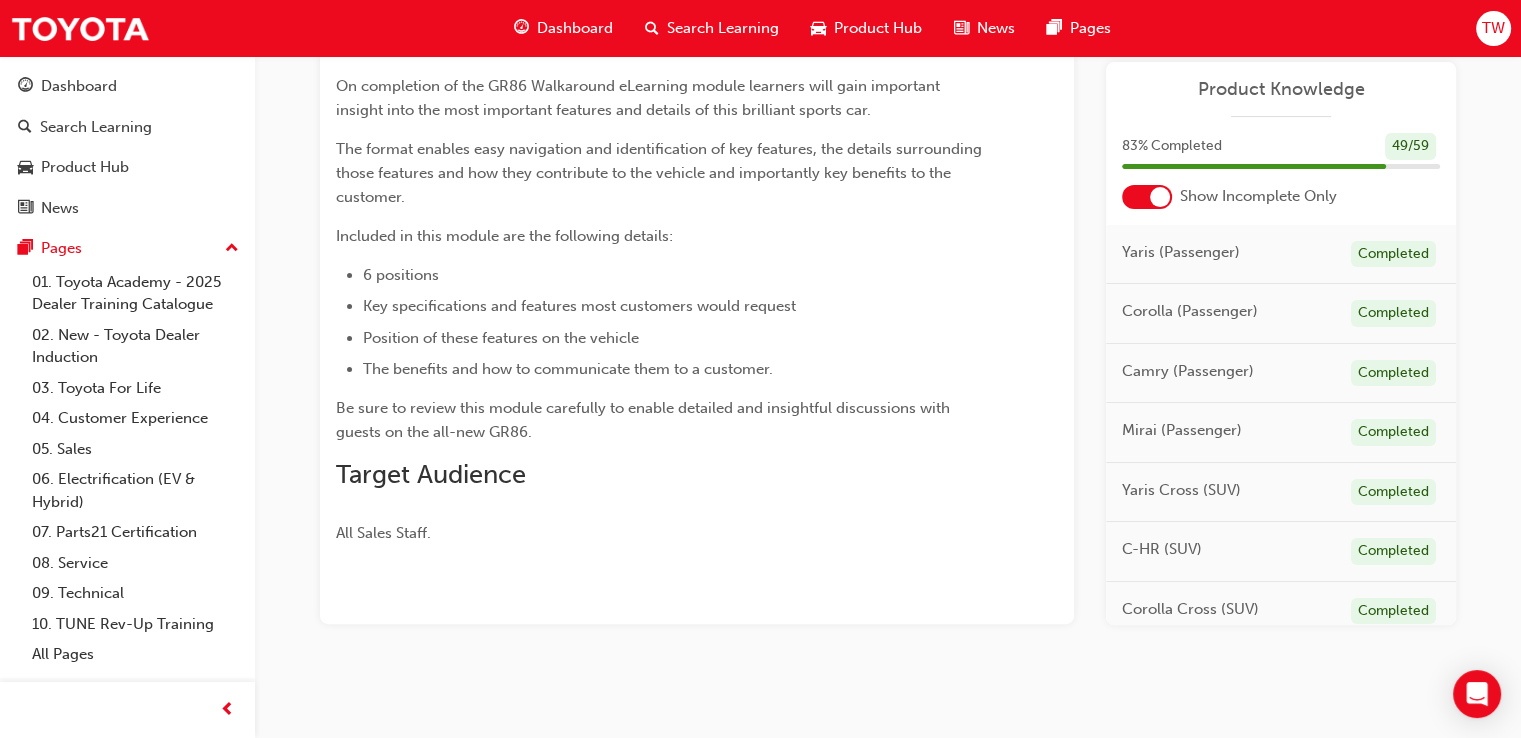 scroll, scrollTop: 51, scrollLeft: 0, axis: vertical 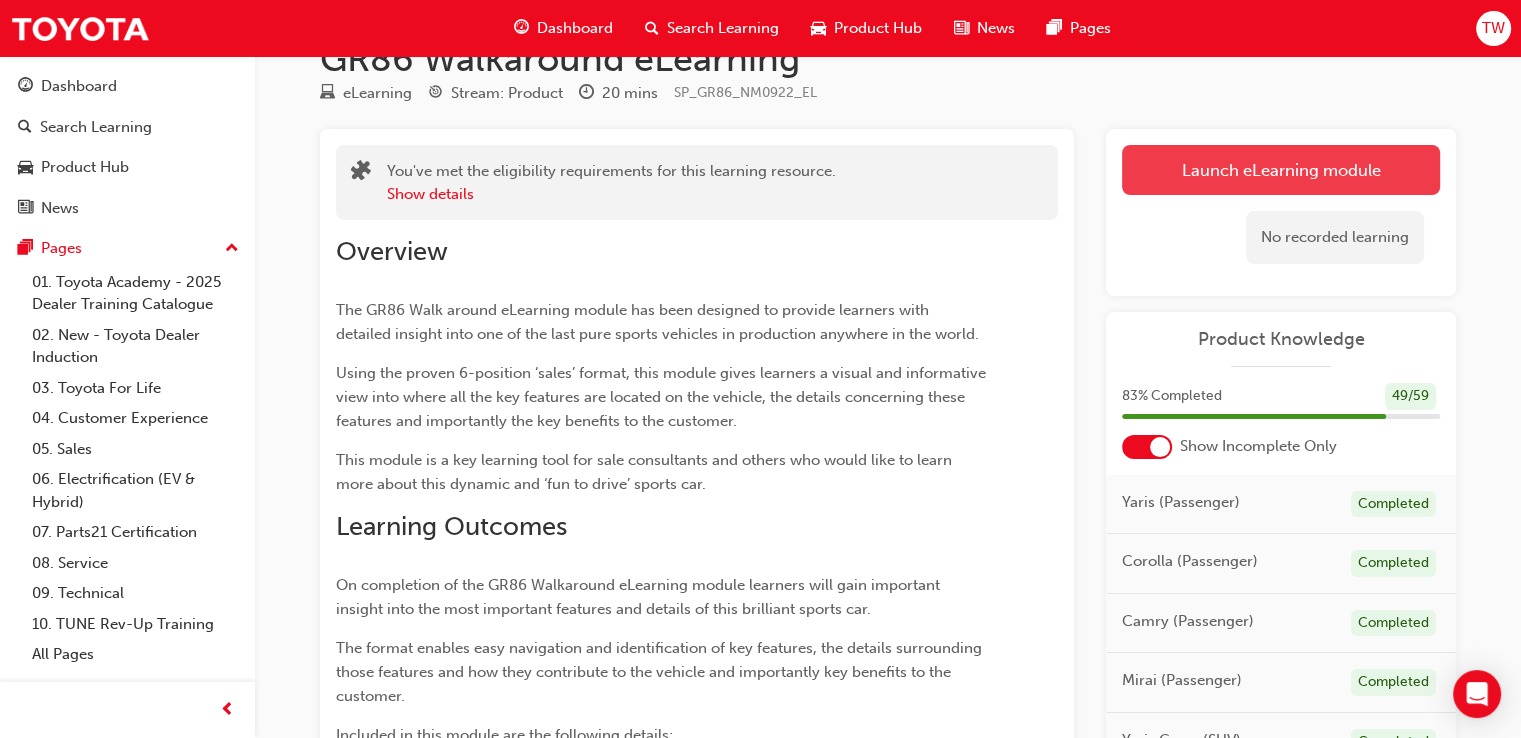 click on "Launch eLearning module" at bounding box center (1281, 170) 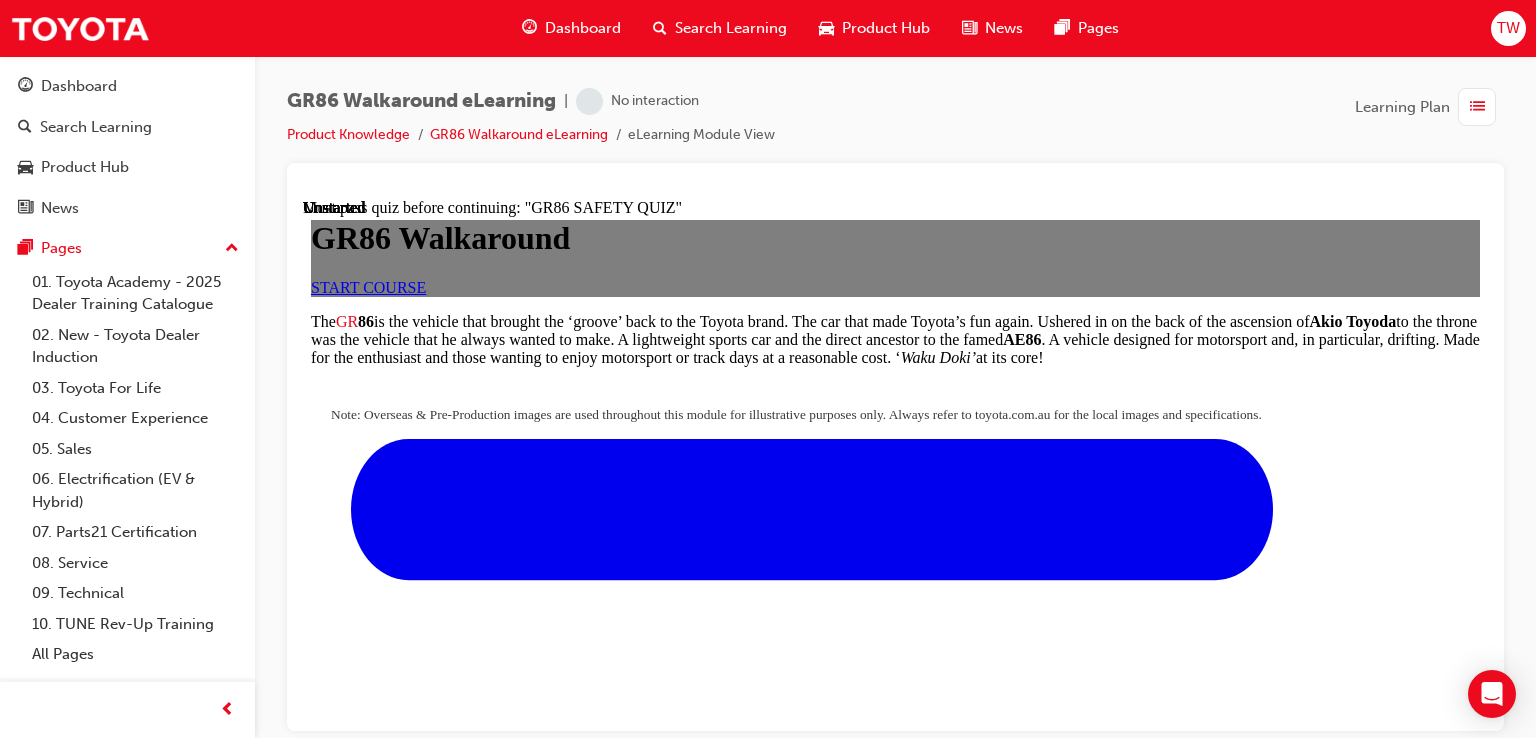 scroll, scrollTop: 0, scrollLeft: 0, axis: both 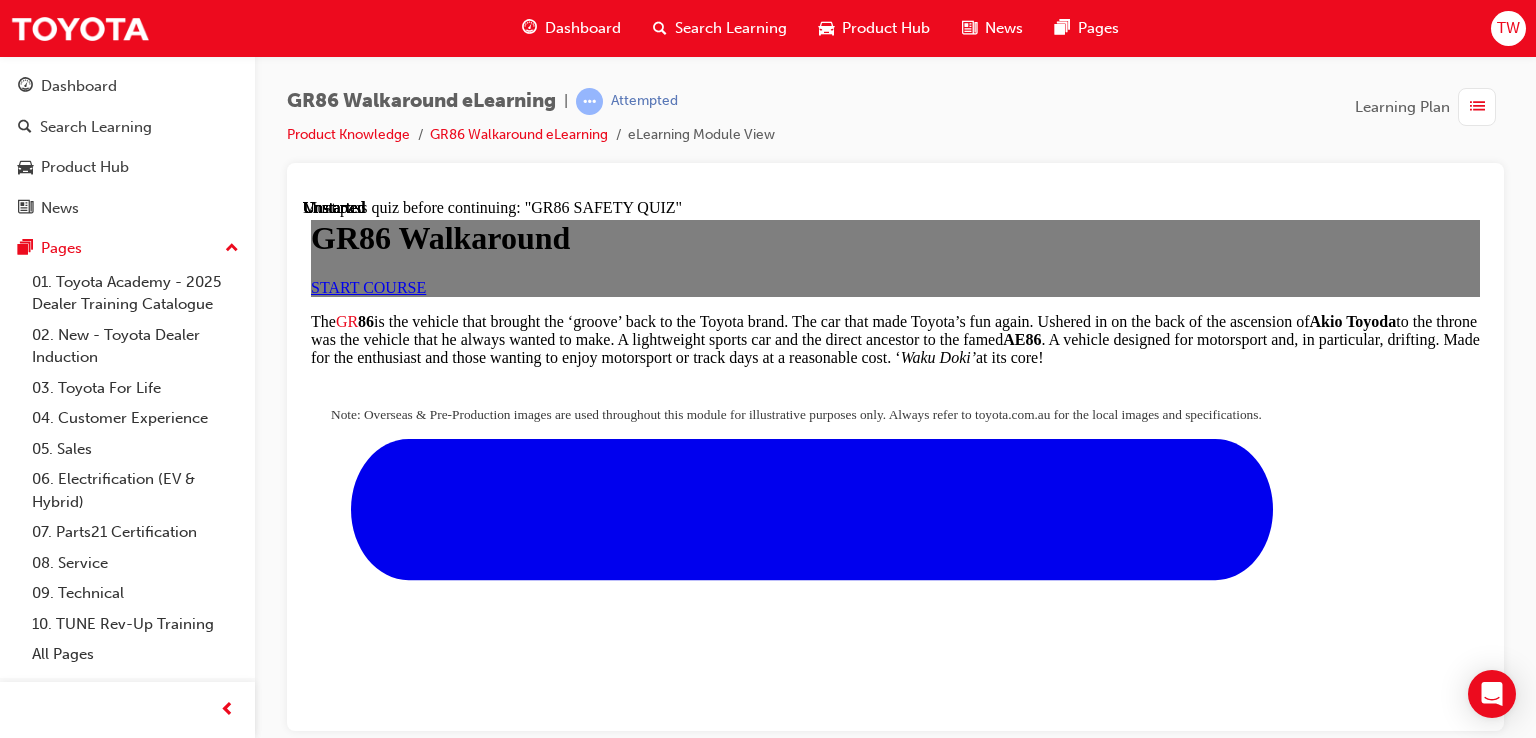 click on "START COURSE" at bounding box center [368, 286] 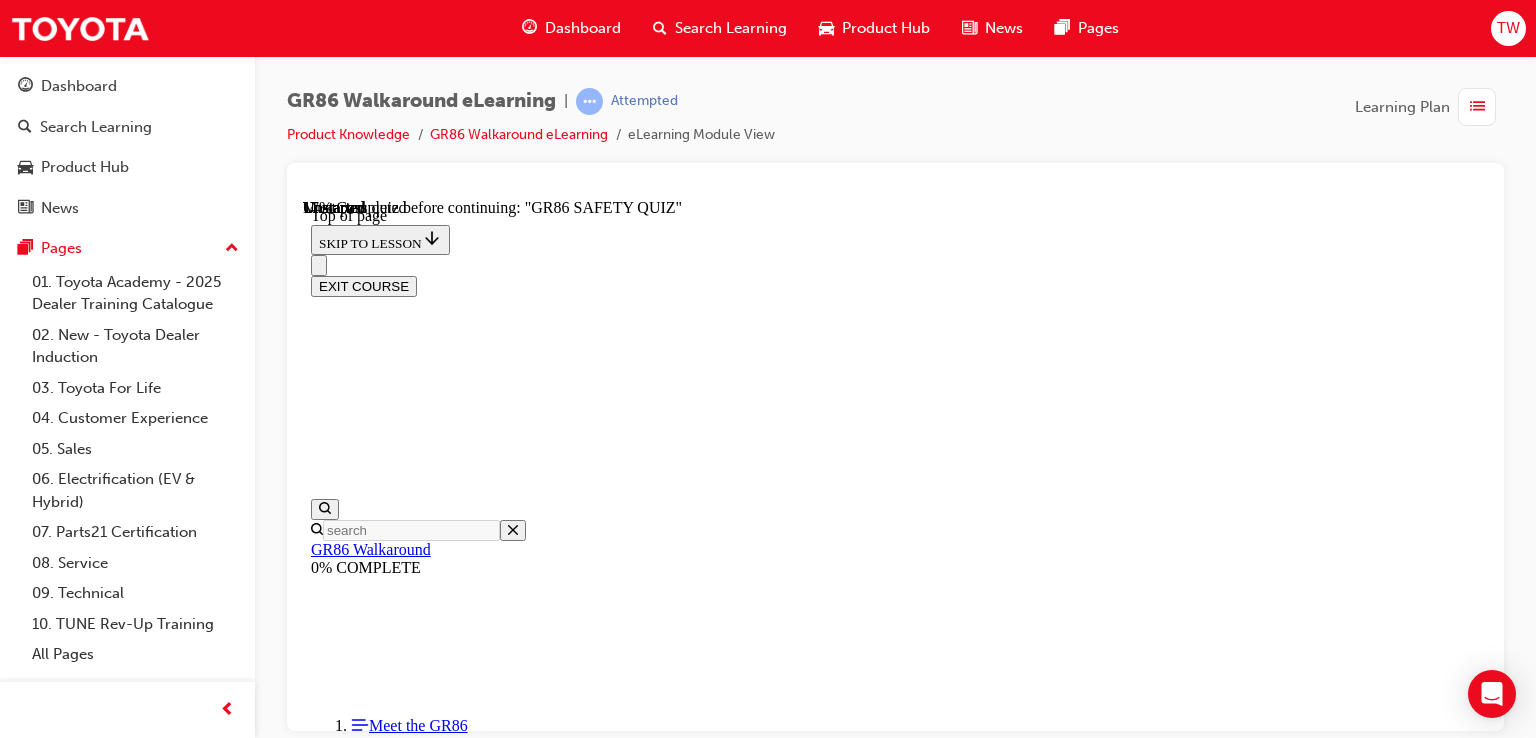 click on "CONTINUE" at bounding box center [353, 12704] 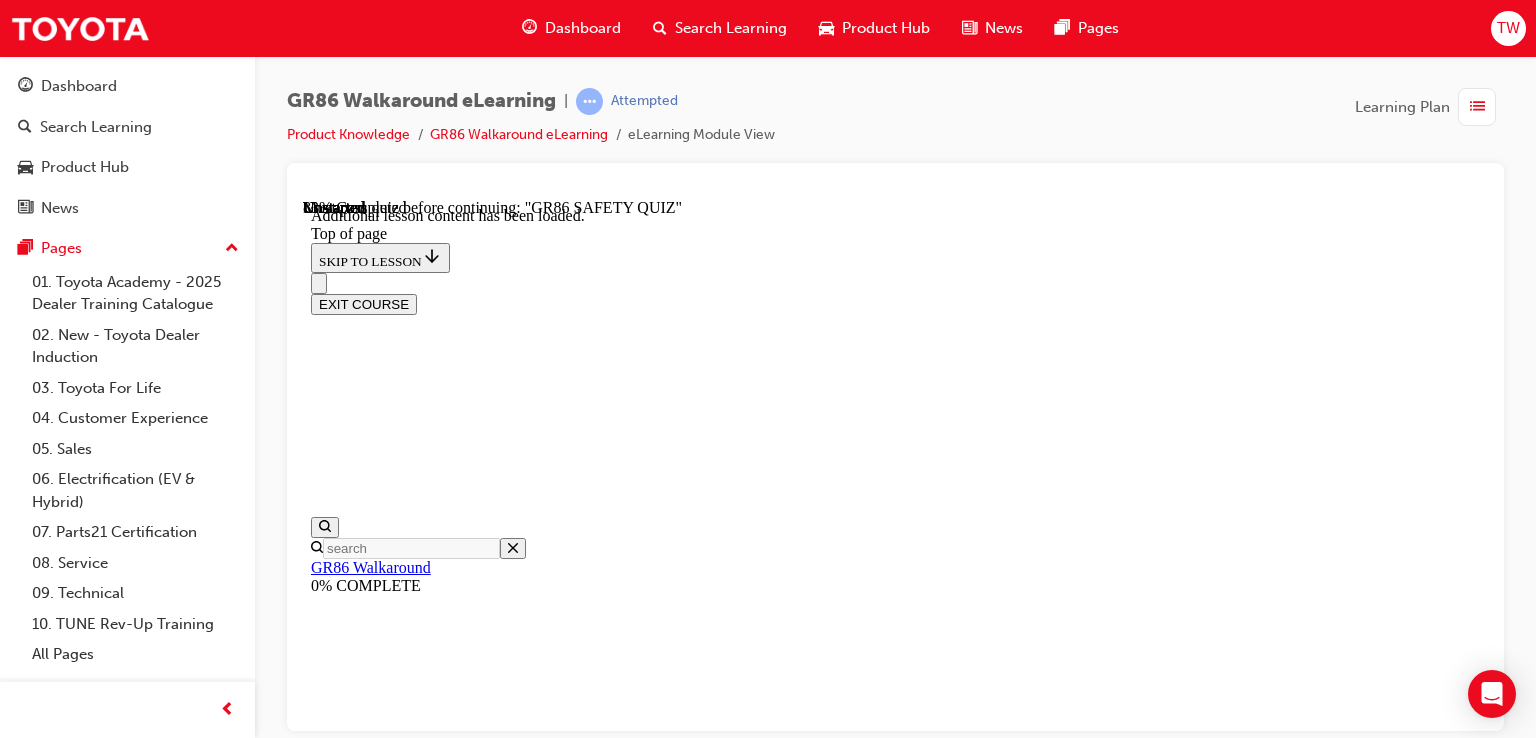 scroll, scrollTop: 2056, scrollLeft: 0, axis: vertical 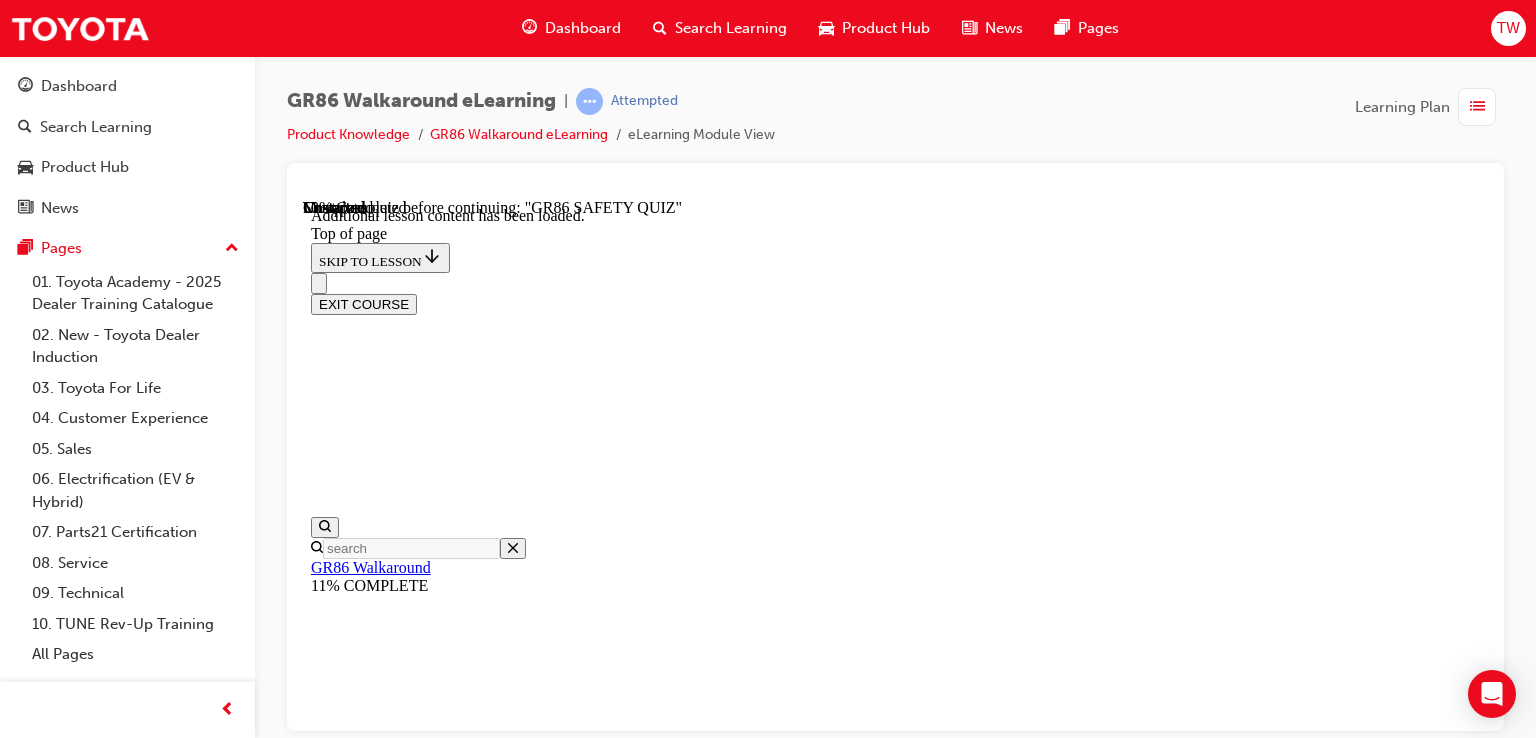 click at bounding box center (399, 14073) 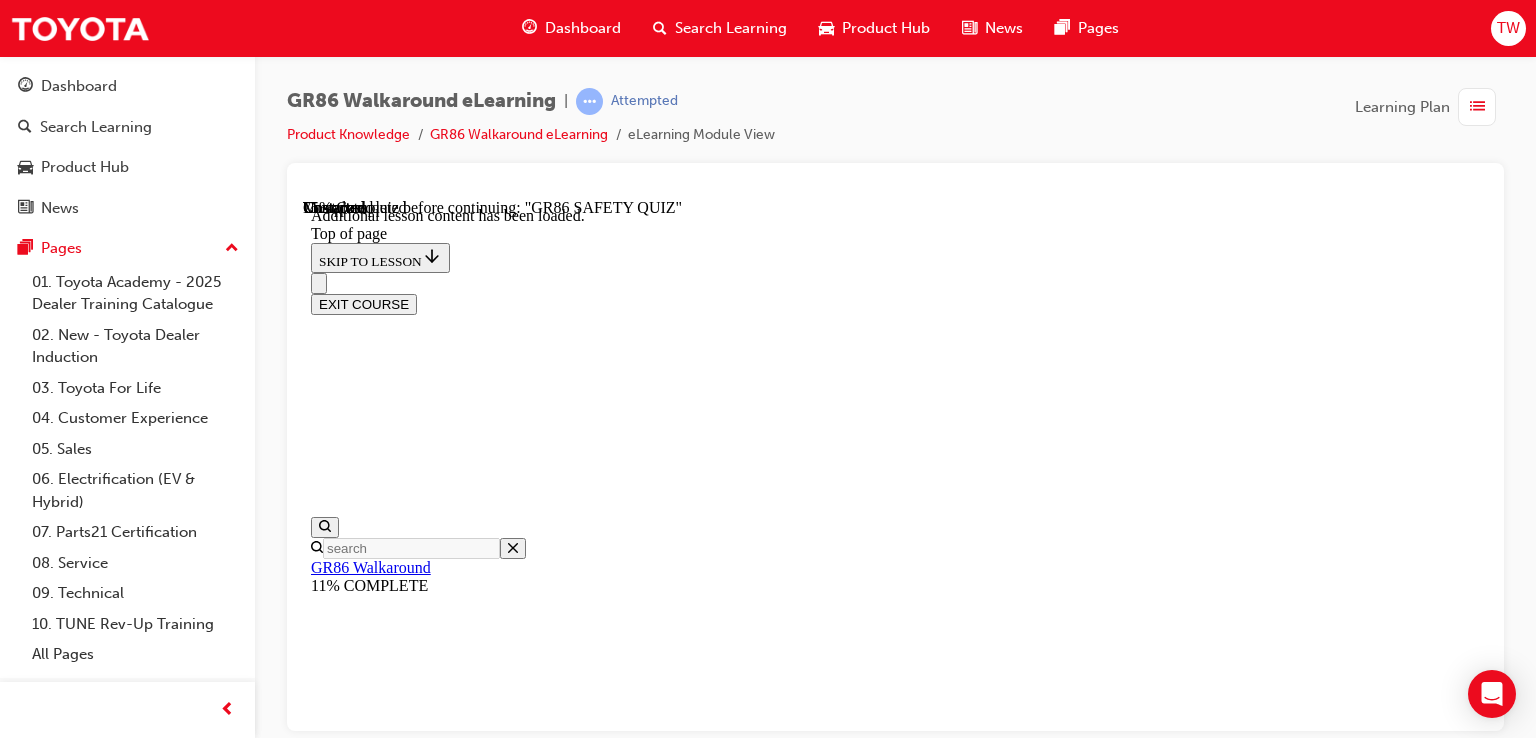 click at bounding box center (415, 13908) 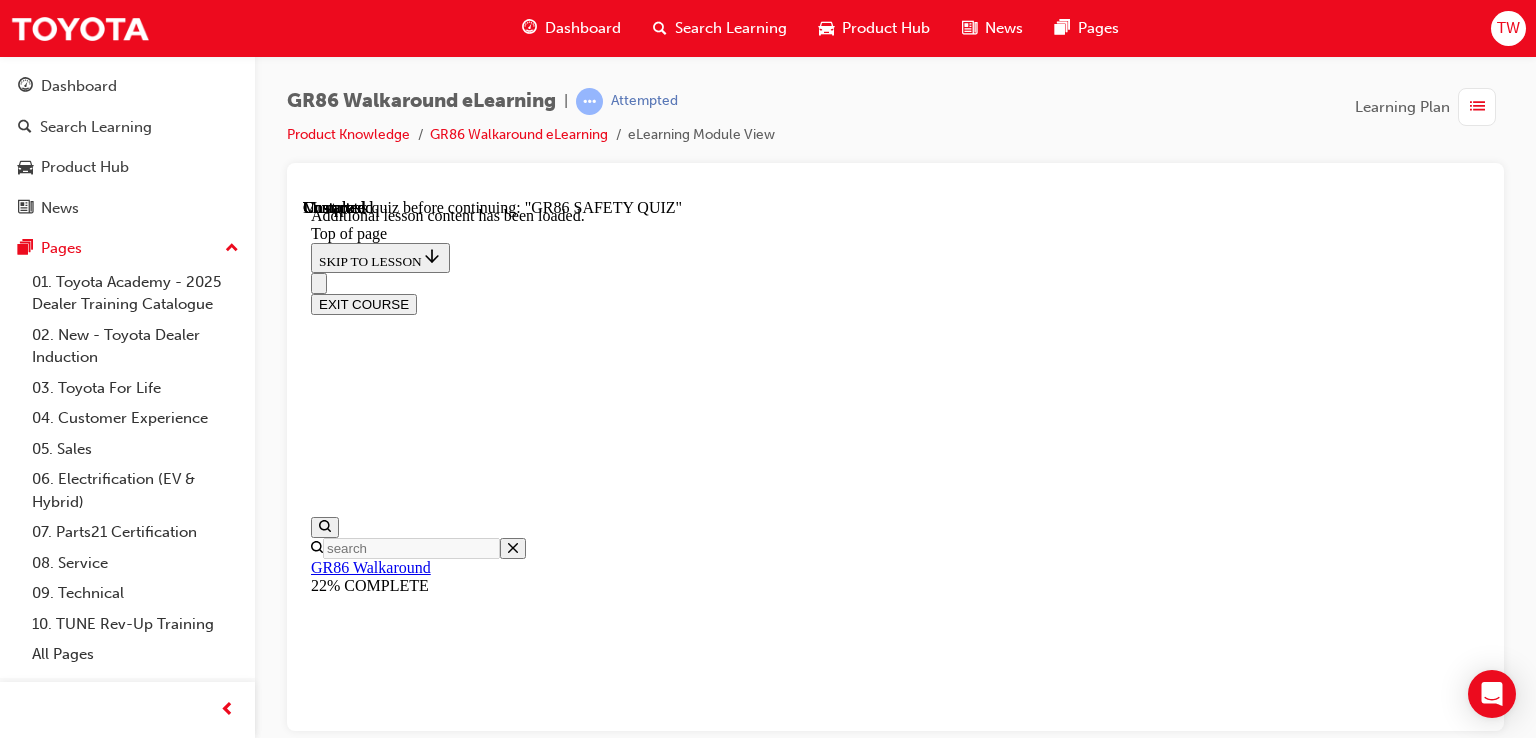 scroll, scrollTop: 0, scrollLeft: 0, axis: both 